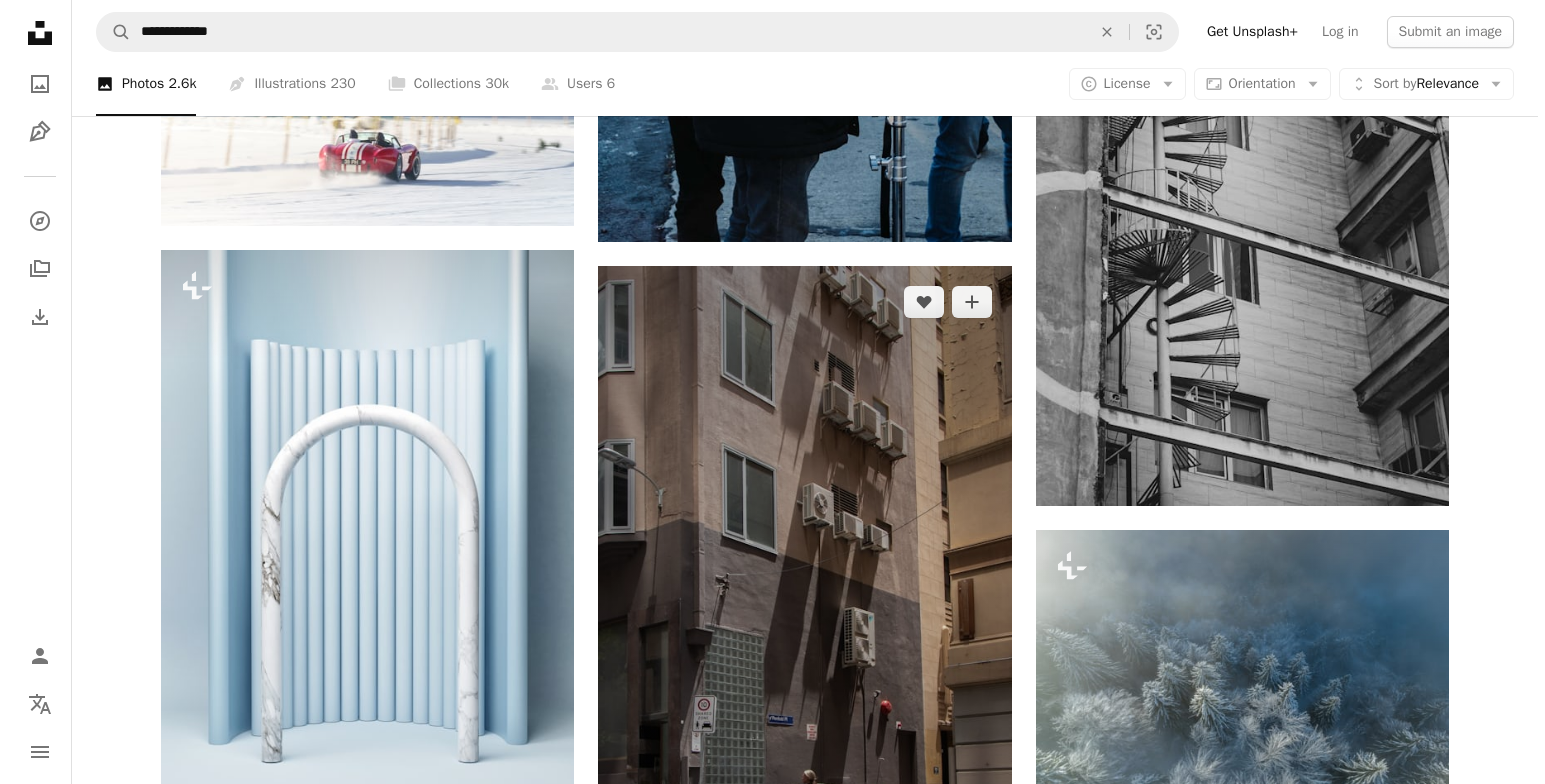 scroll, scrollTop: 19800, scrollLeft: 0, axis: vertical 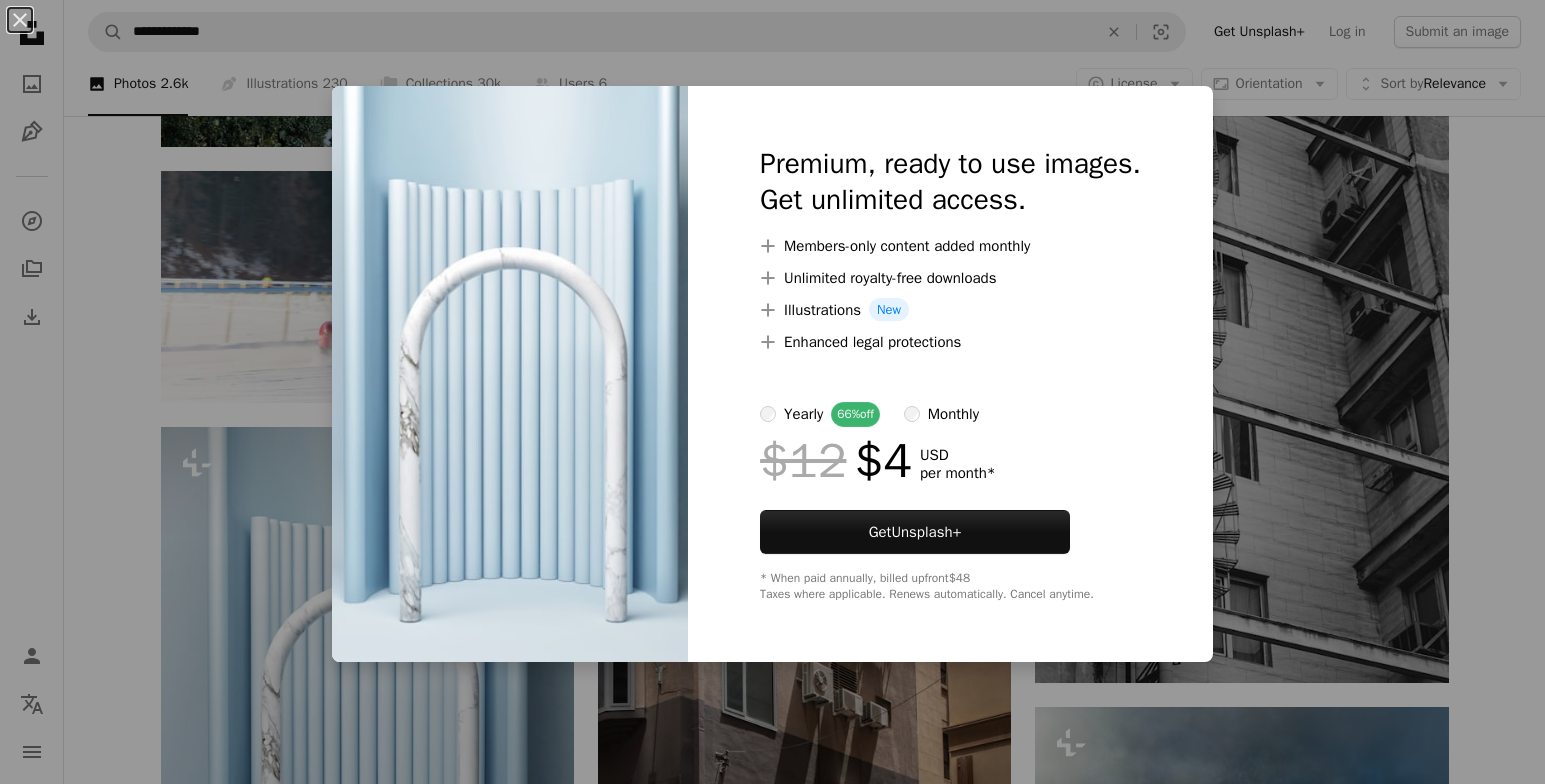click on "An X shape Premium, ready to use images. Get unlimited access. A plus sign Members-only content added monthly A plus sign Unlimited royalty-free downloads A plus sign Illustrations  New A plus sign Enhanced legal protections yearly 66%  off monthly $12   $4 USD per month * Get  Unsplash+ * When paid annually, billed upfront  $48 Taxes where applicable. Renews automatically. Cancel anytime." at bounding box center (772, 392) 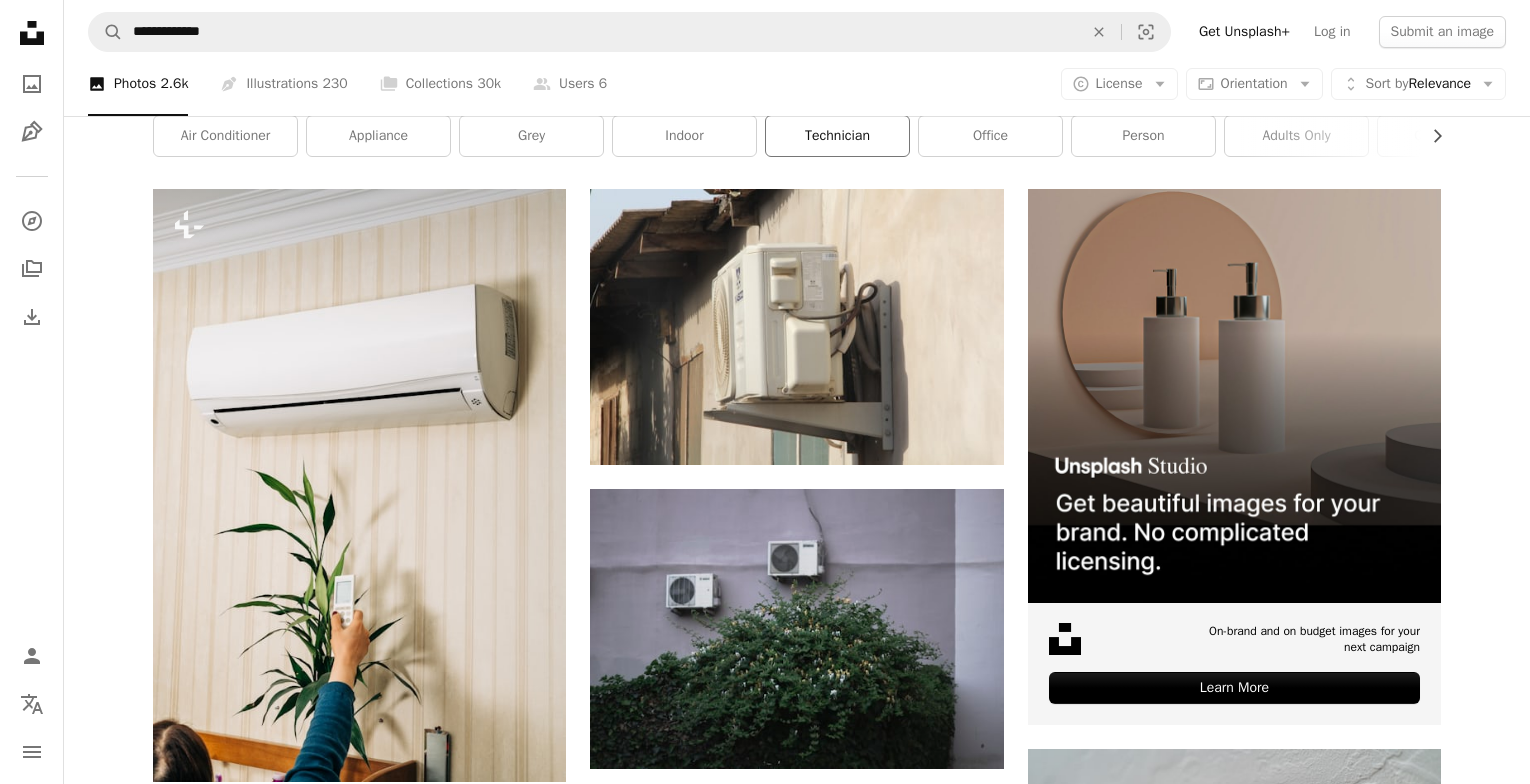 scroll, scrollTop: 0, scrollLeft: 0, axis: both 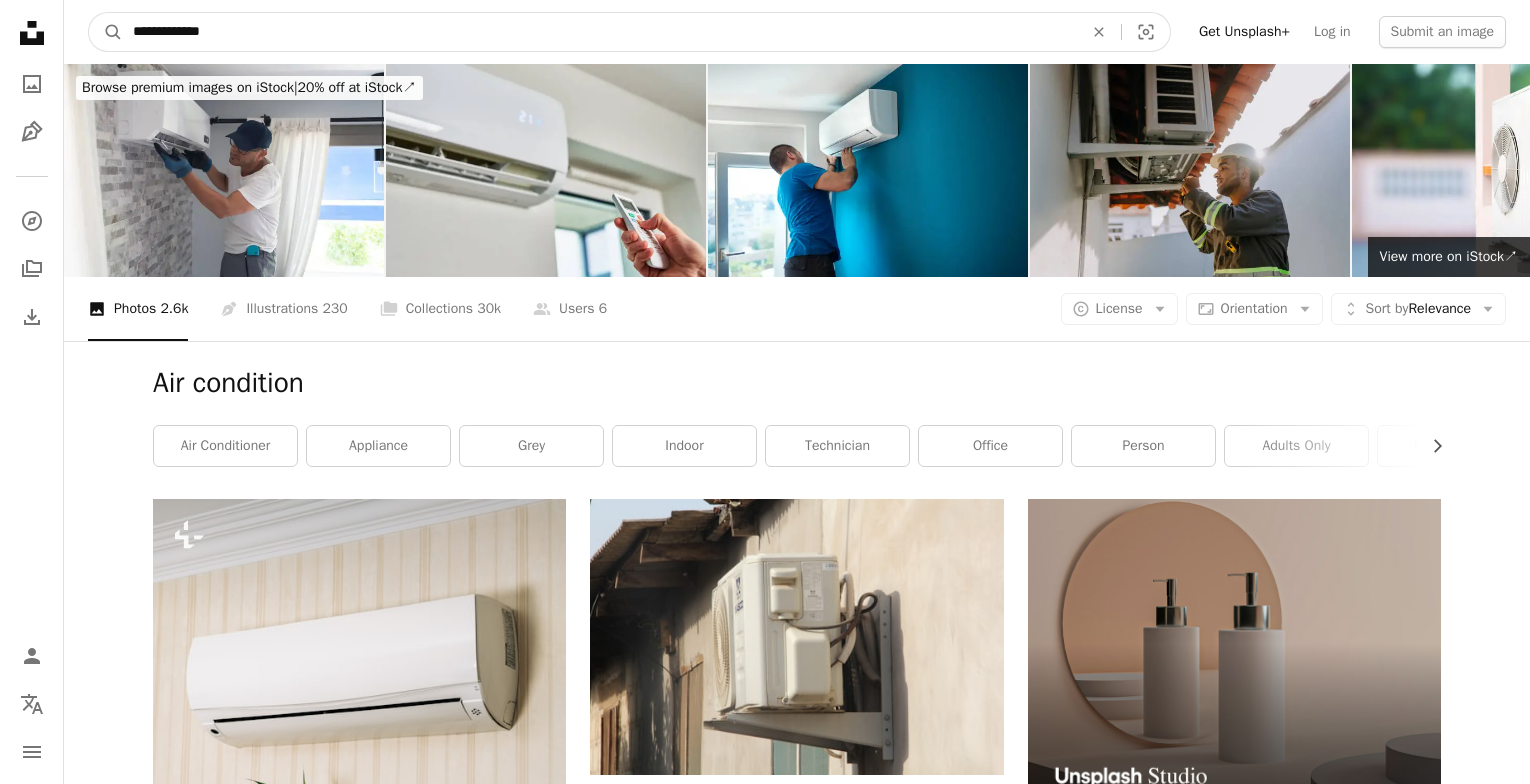 drag, startPoint x: 245, startPoint y: 34, endPoint x: 15, endPoint y: 21, distance: 230.3671 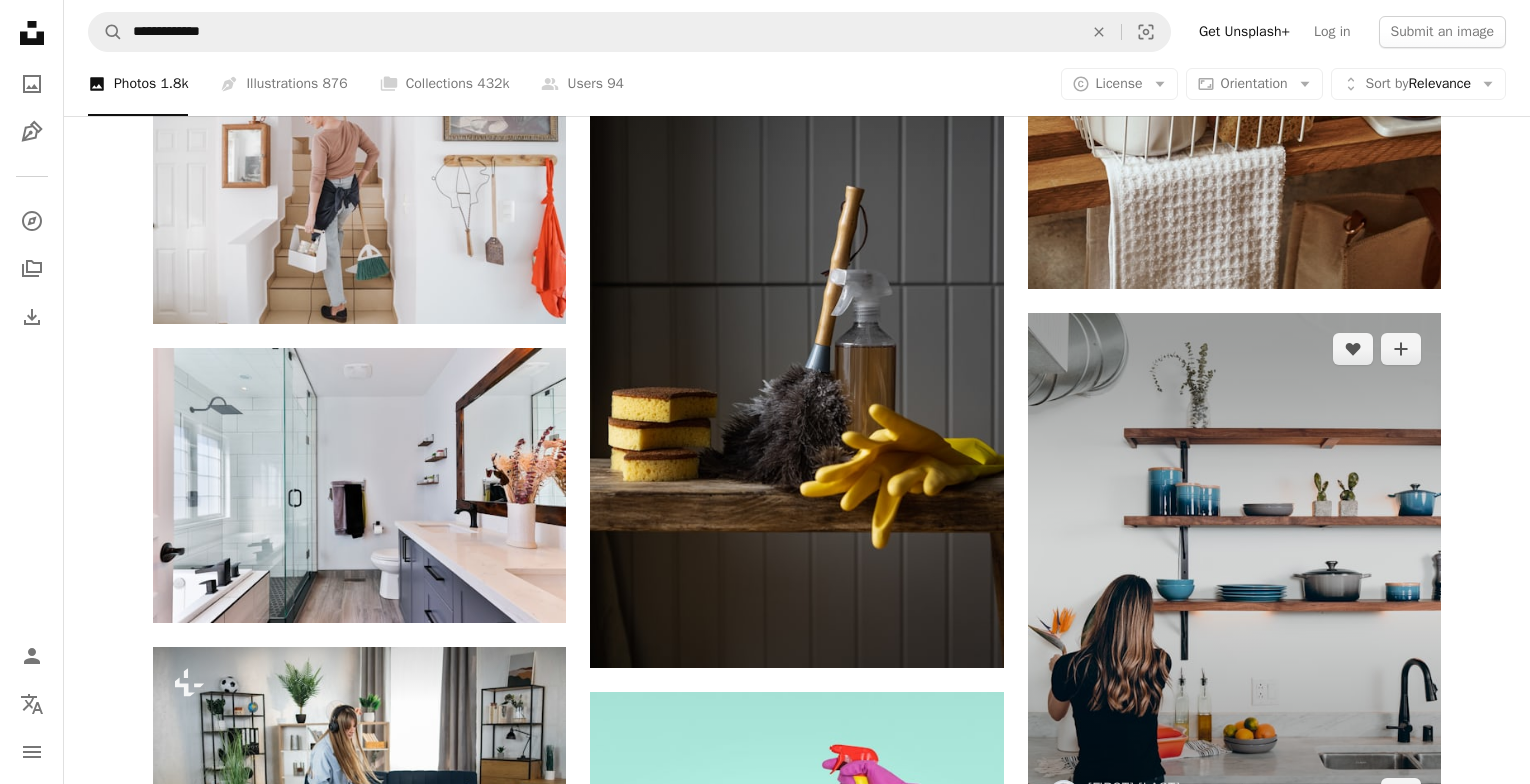 scroll, scrollTop: 1300, scrollLeft: 0, axis: vertical 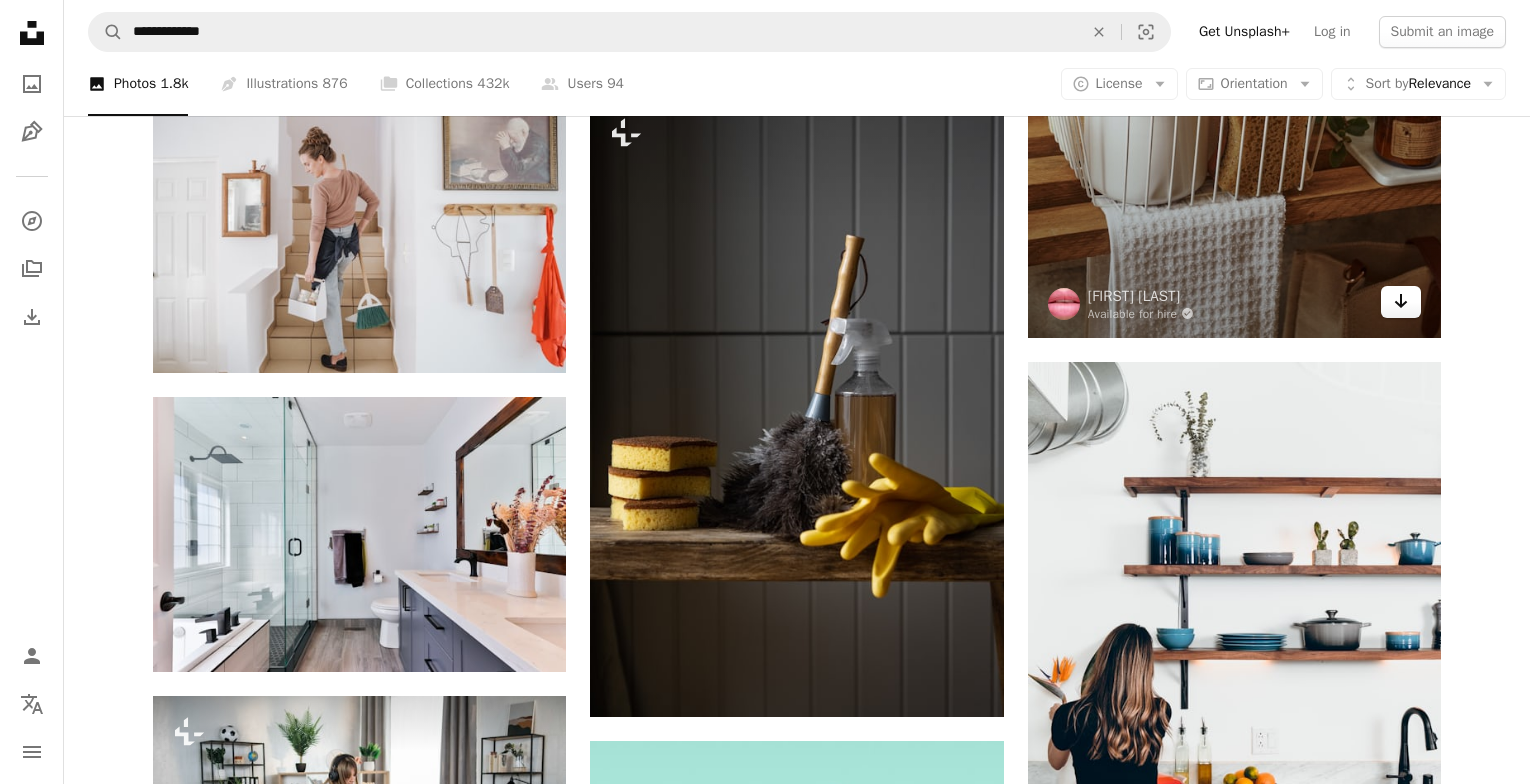 click 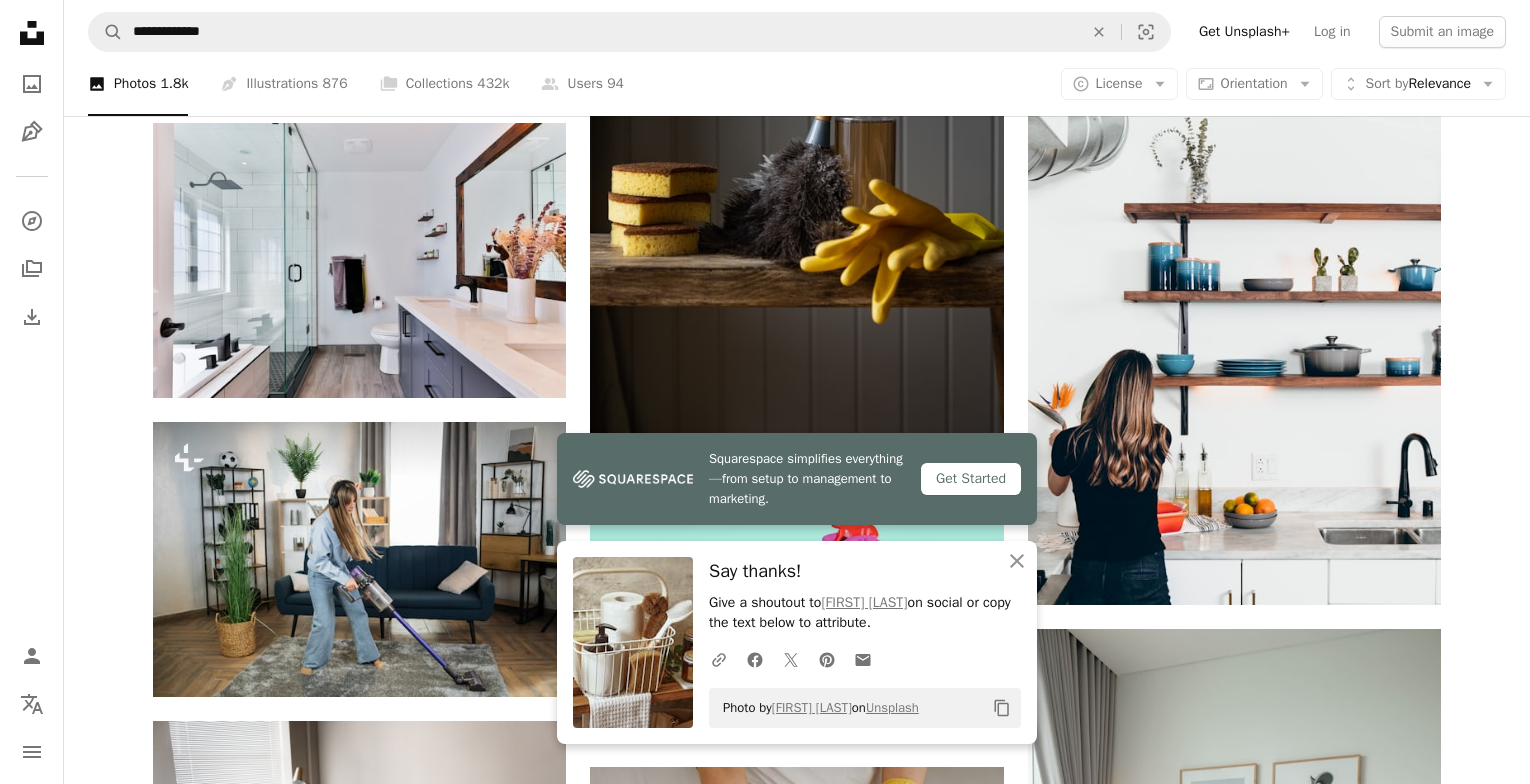 scroll, scrollTop: 1600, scrollLeft: 0, axis: vertical 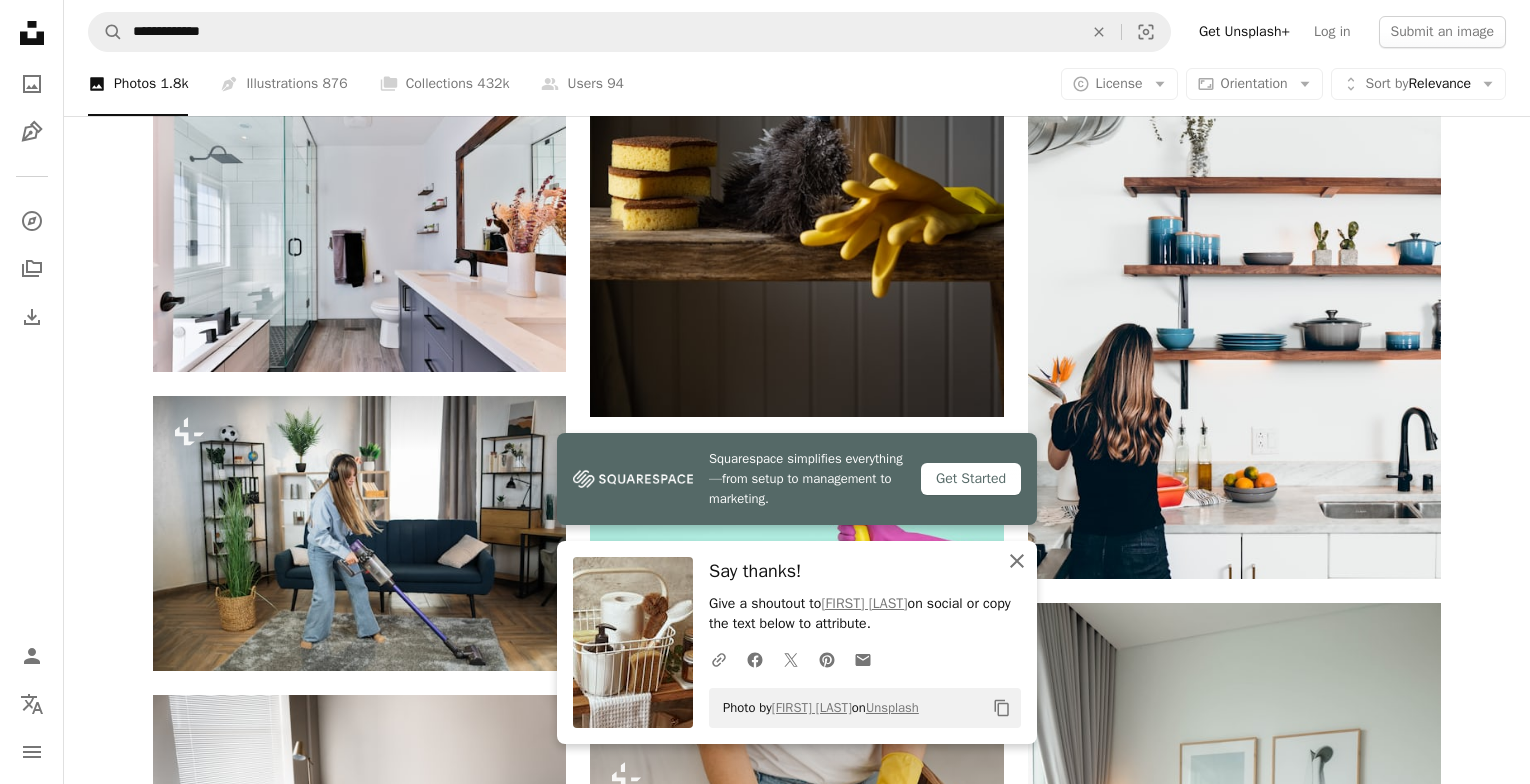 click on "An X shape" 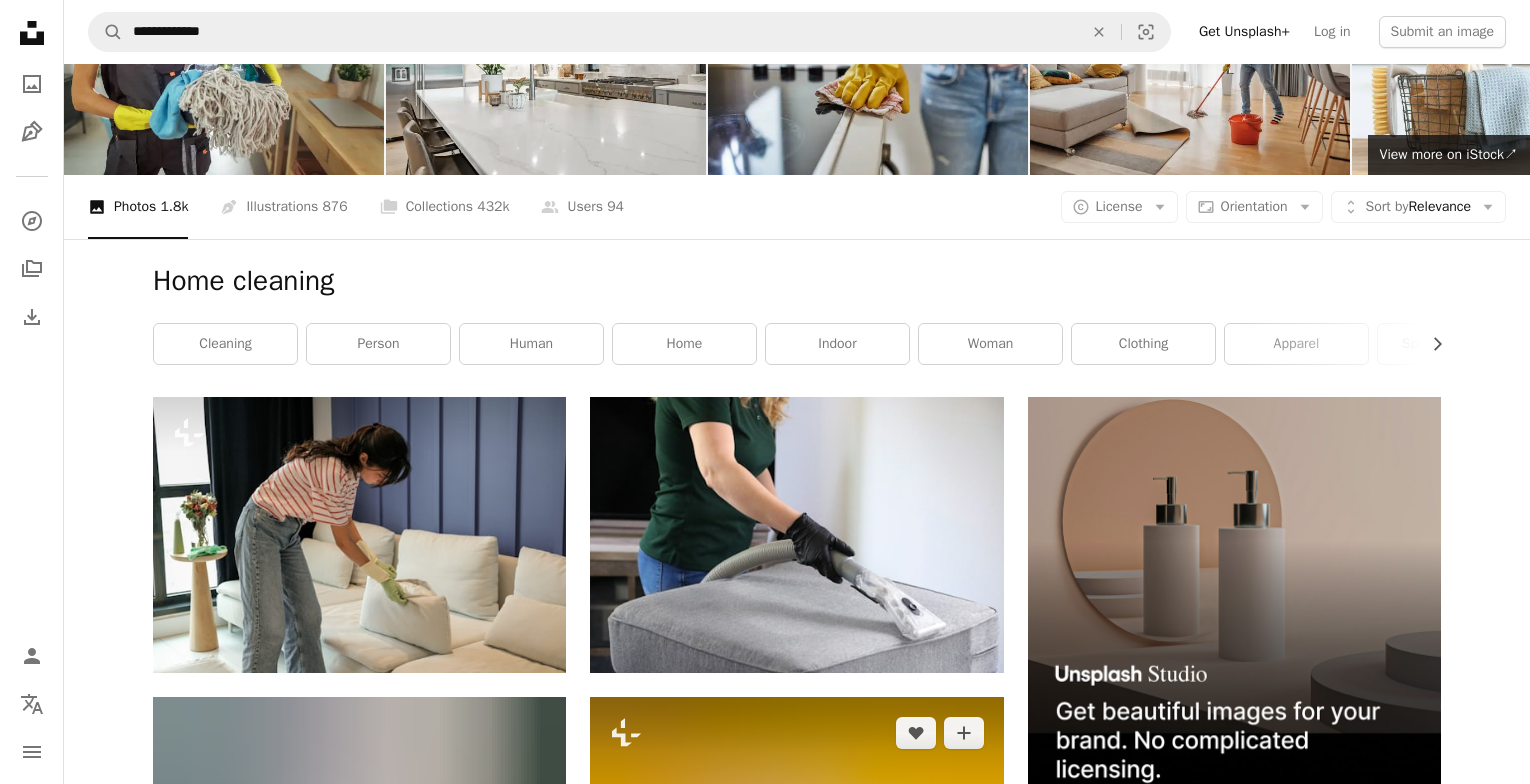 scroll, scrollTop: 100, scrollLeft: 0, axis: vertical 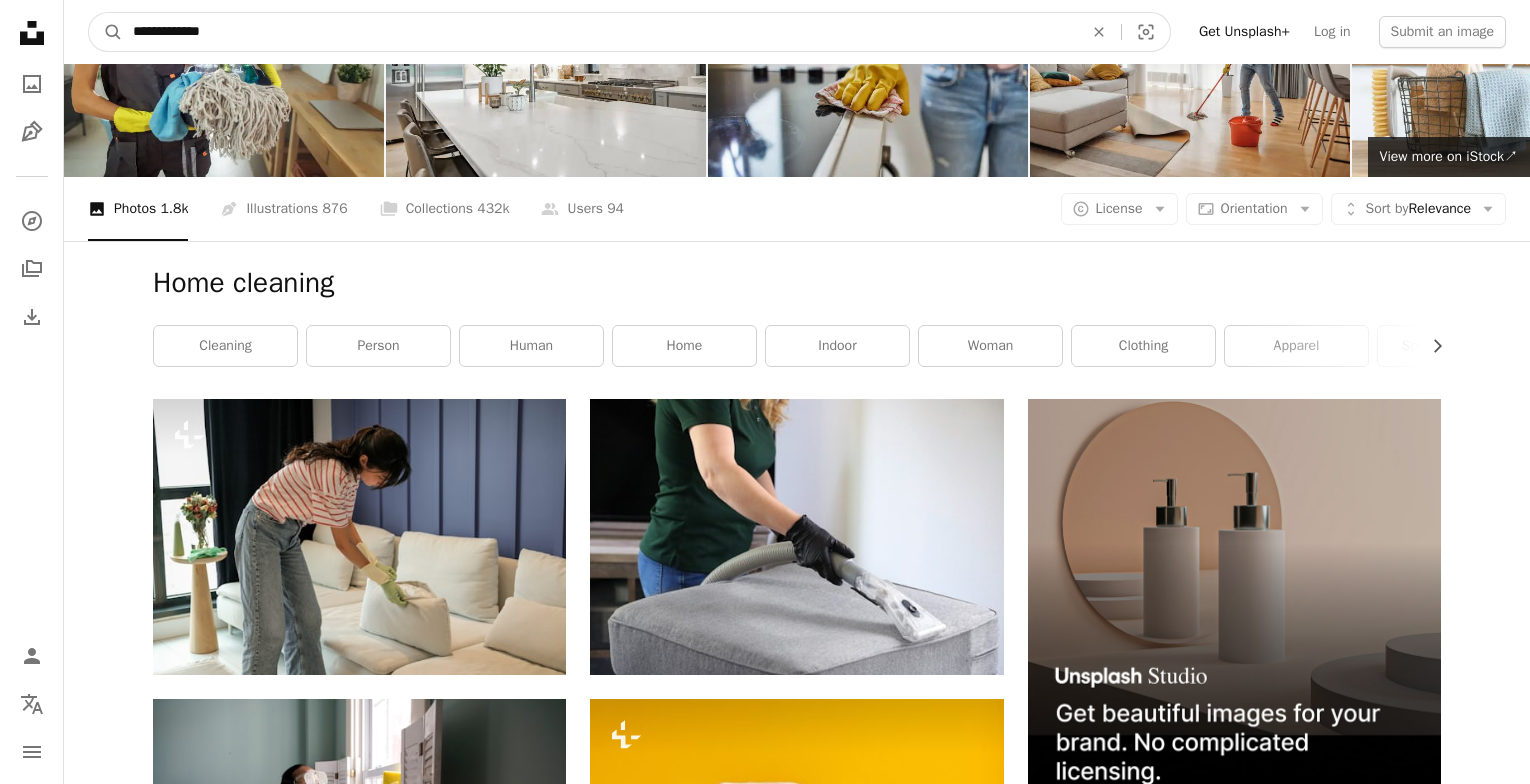 drag, startPoint x: 287, startPoint y: 30, endPoint x: -32, endPoint y: 39, distance: 319.12692 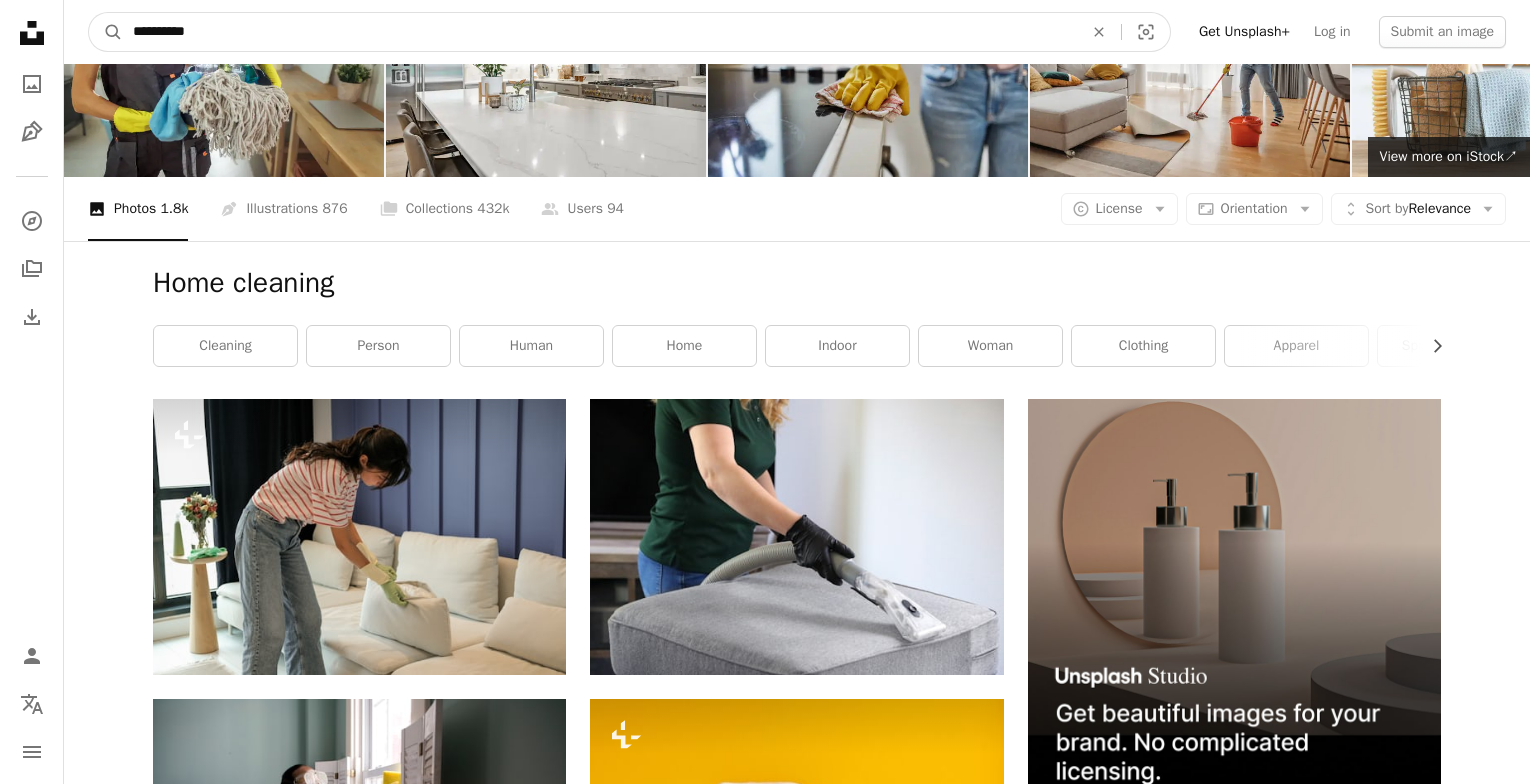 type on "**********" 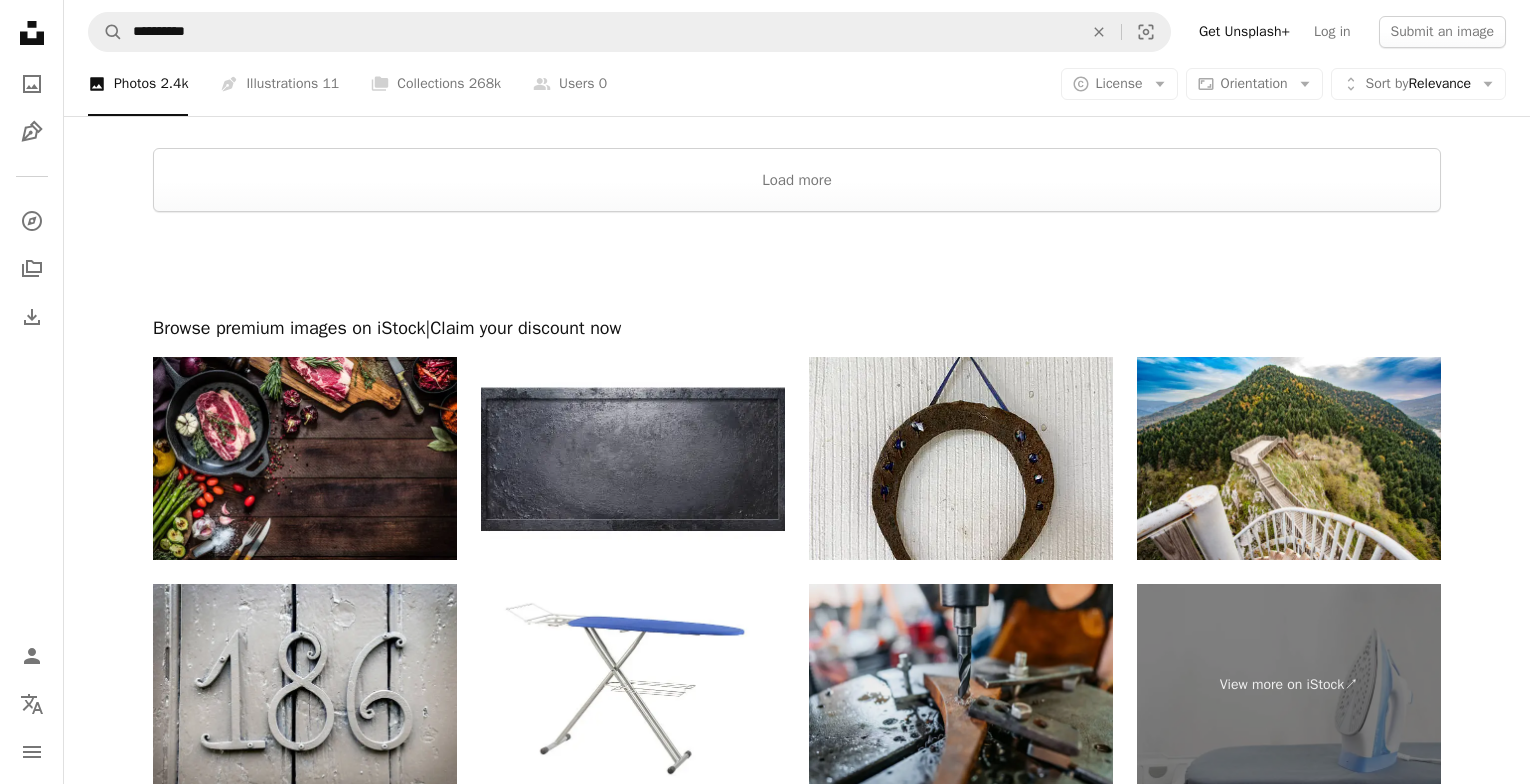 scroll, scrollTop: 4200, scrollLeft: 0, axis: vertical 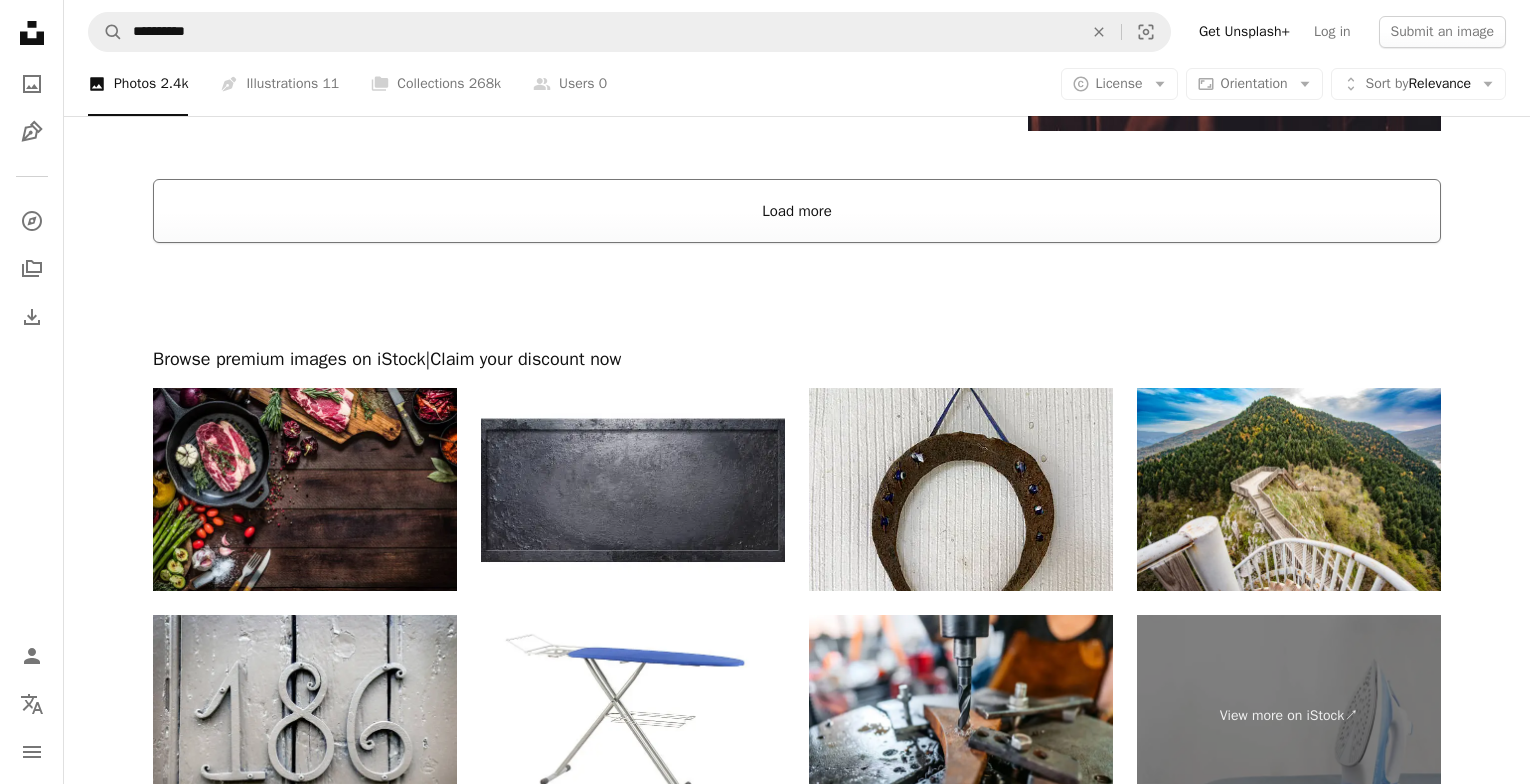 click on "Load more" at bounding box center [797, 211] 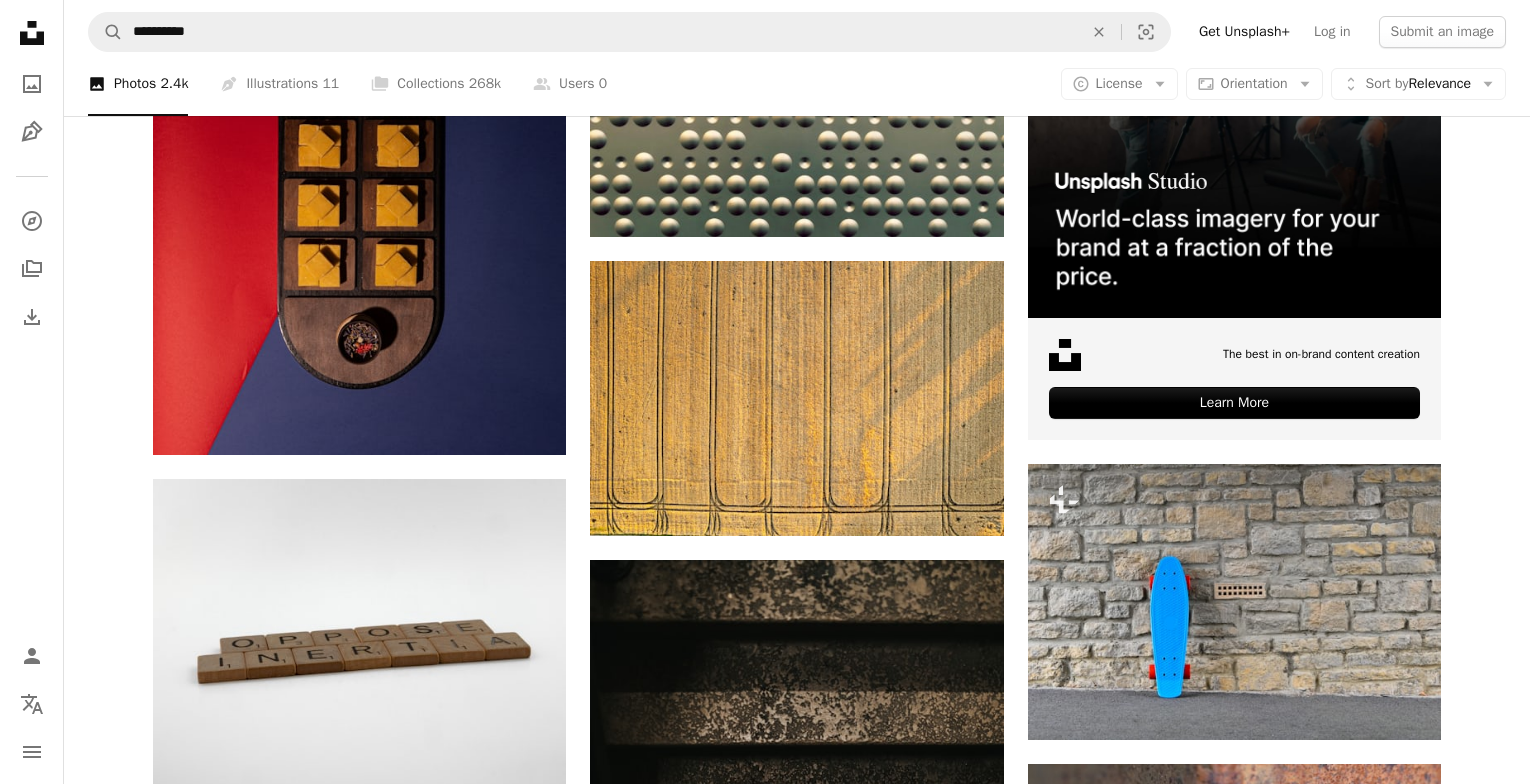 scroll, scrollTop: 8401, scrollLeft: 0, axis: vertical 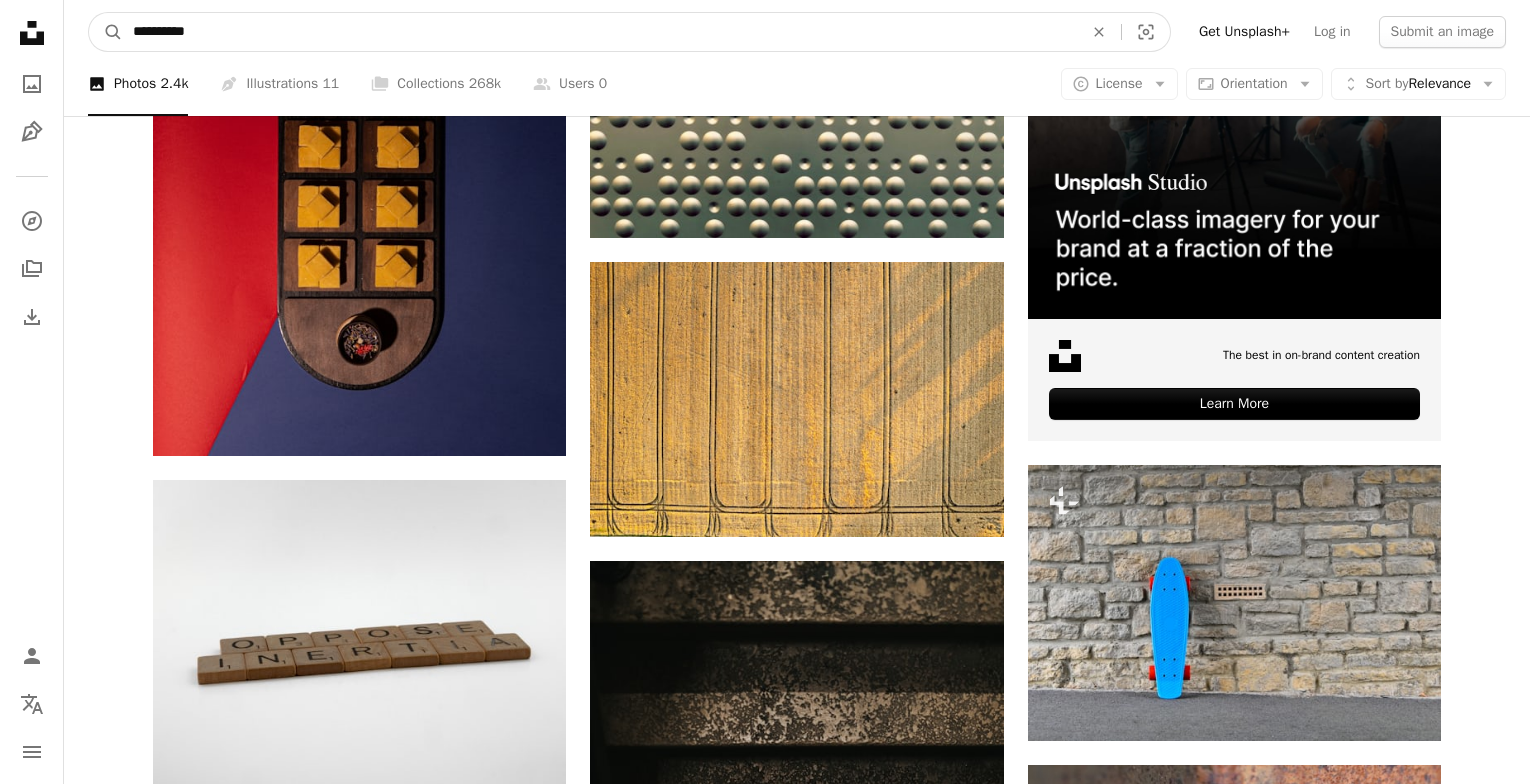 drag, startPoint x: 222, startPoint y: 18, endPoint x: -51, endPoint y: -21, distance: 275.77164 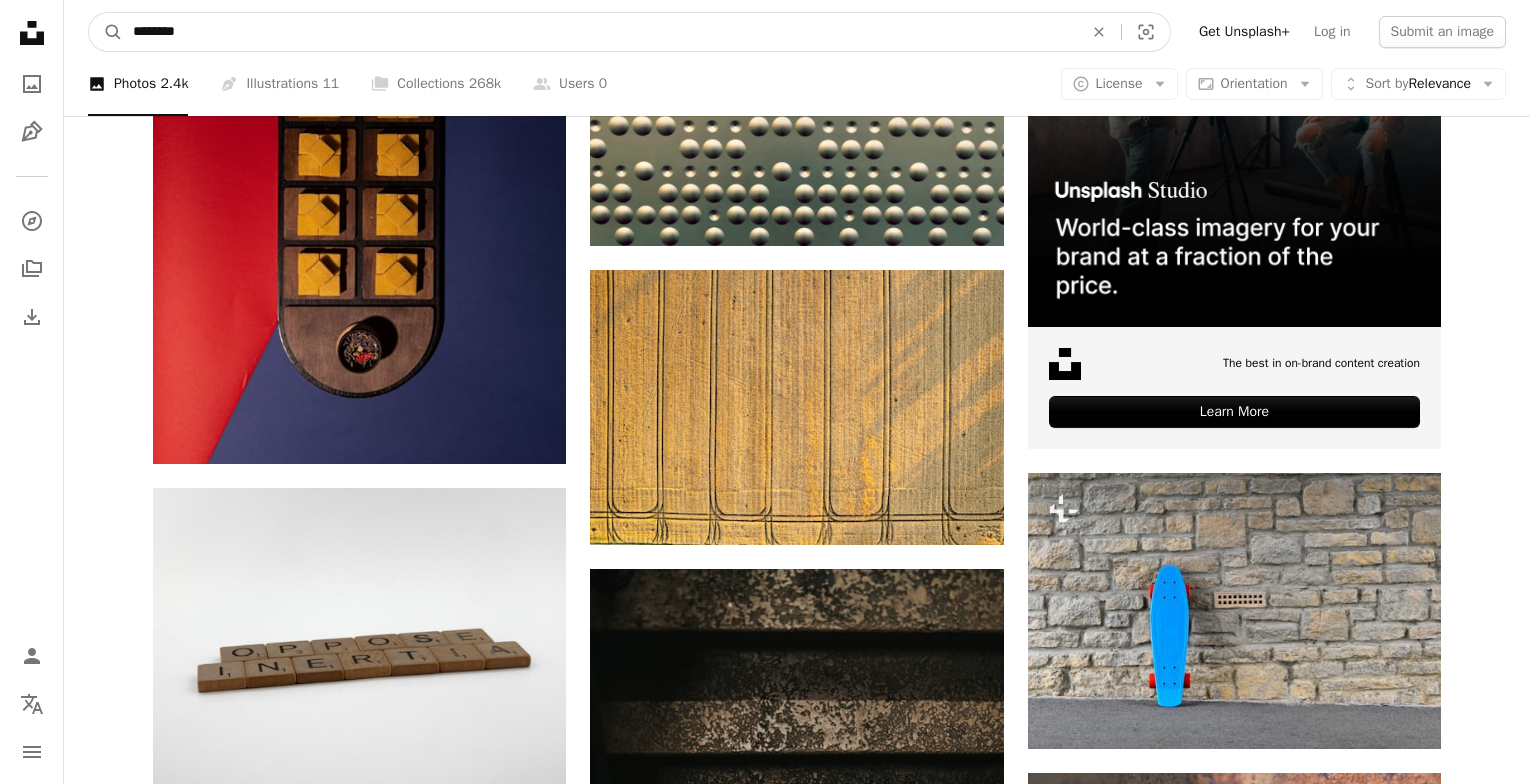 type on "********" 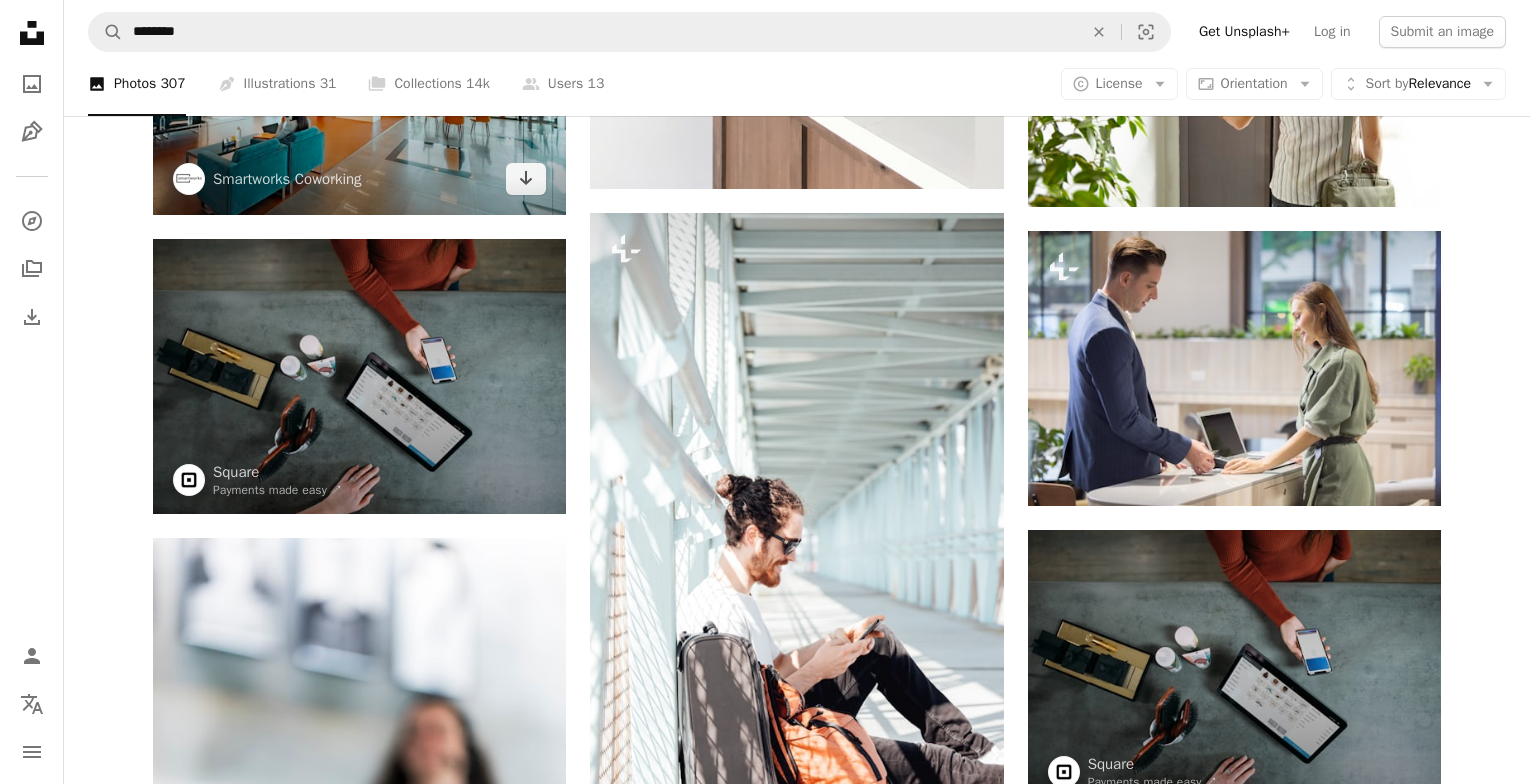 scroll, scrollTop: 2000, scrollLeft: 0, axis: vertical 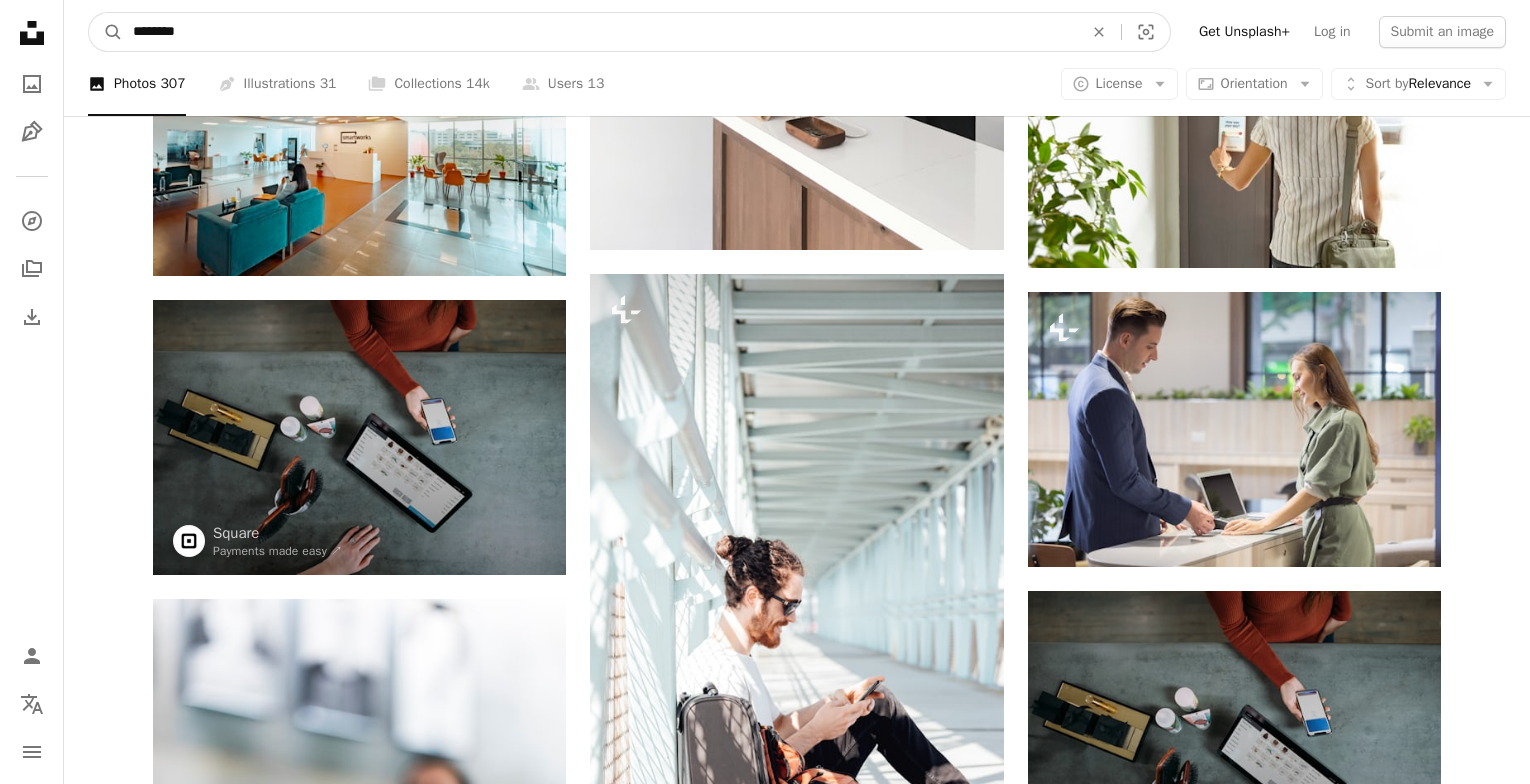 click on "********" at bounding box center (600, 32) 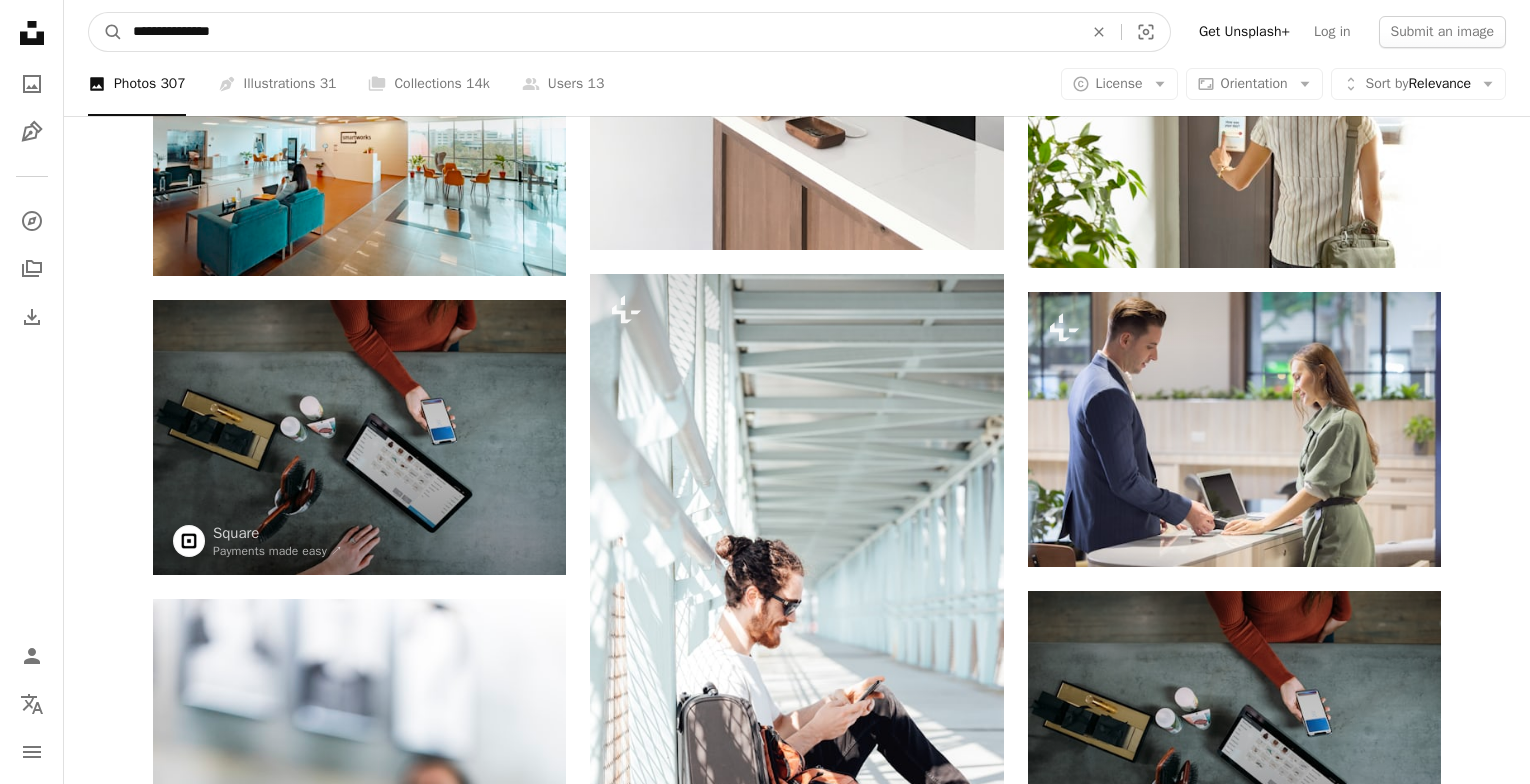type on "**********" 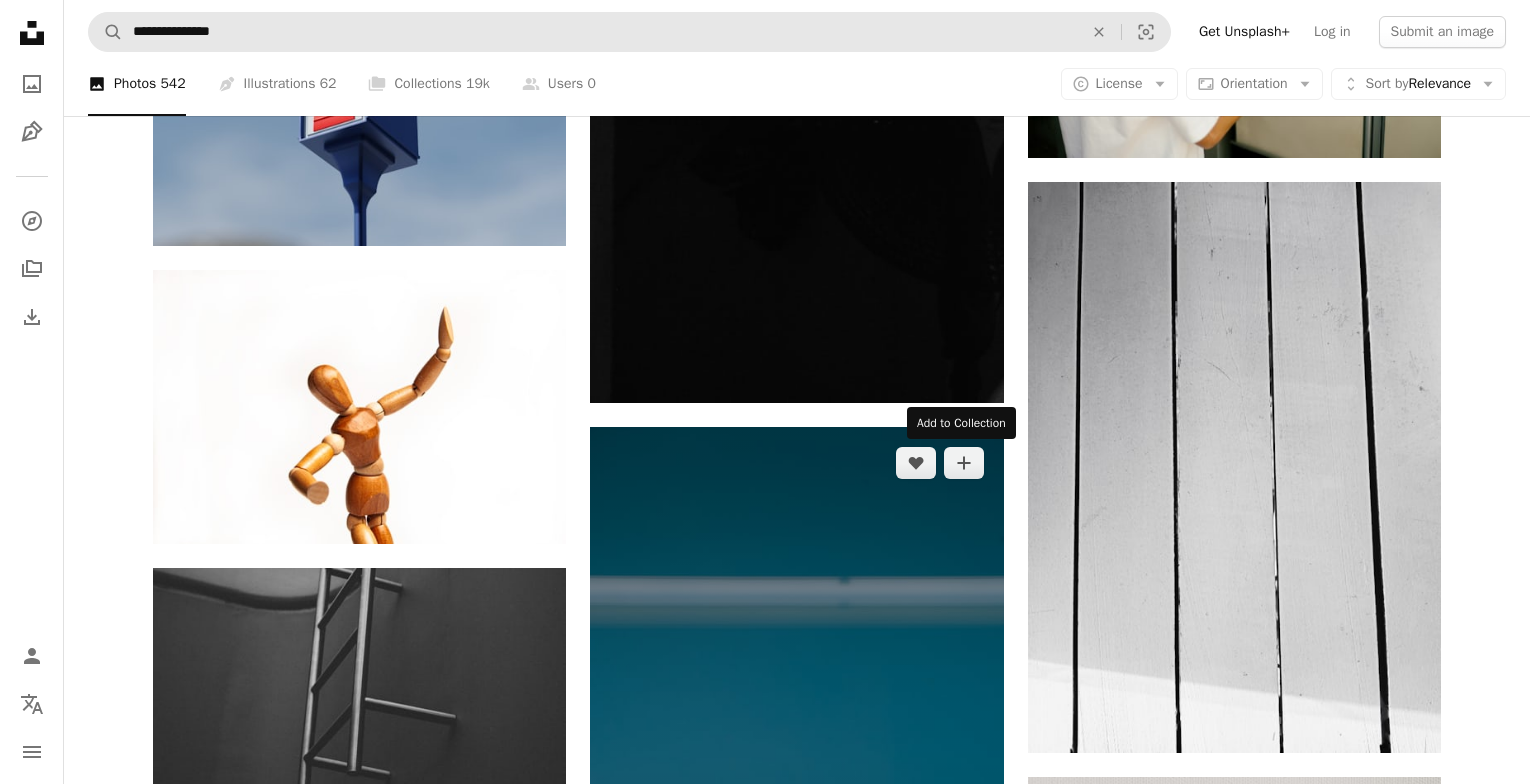 scroll, scrollTop: 1900, scrollLeft: 0, axis: vertical 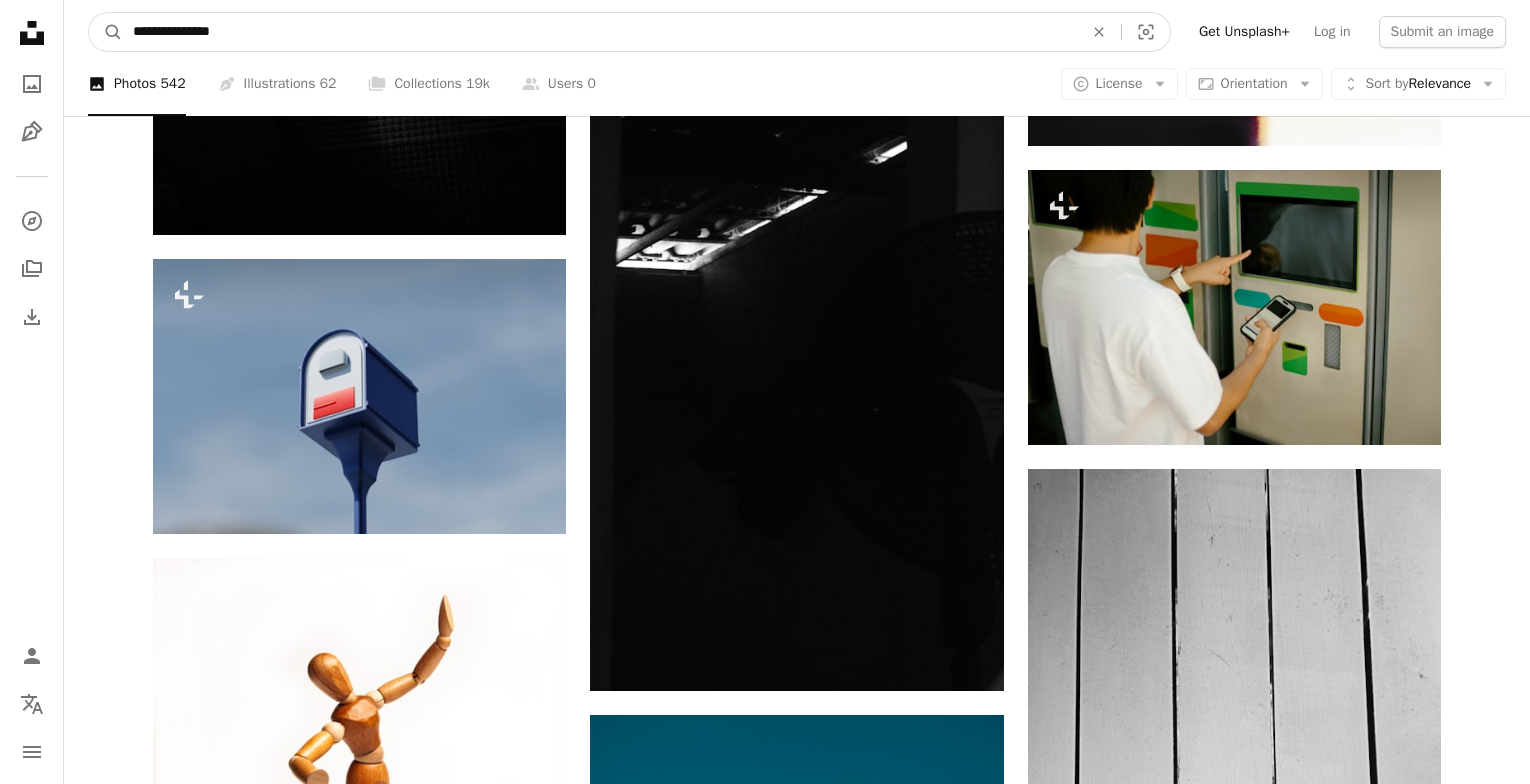 drag, startPoint x: 335, startPoint y: 26, endPoint x: -51, endPoint y: 32, distance: 386.04663 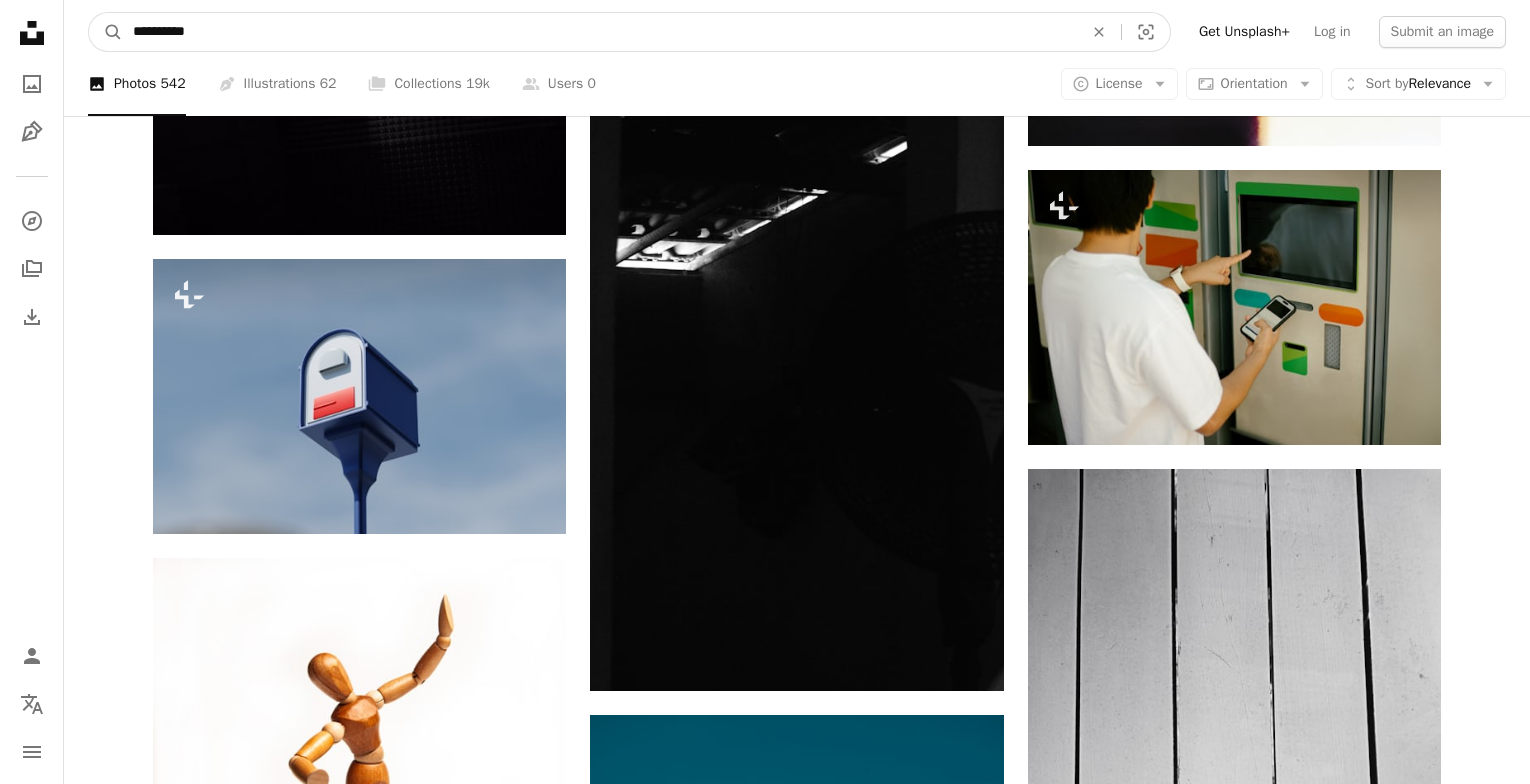 type on "**********" 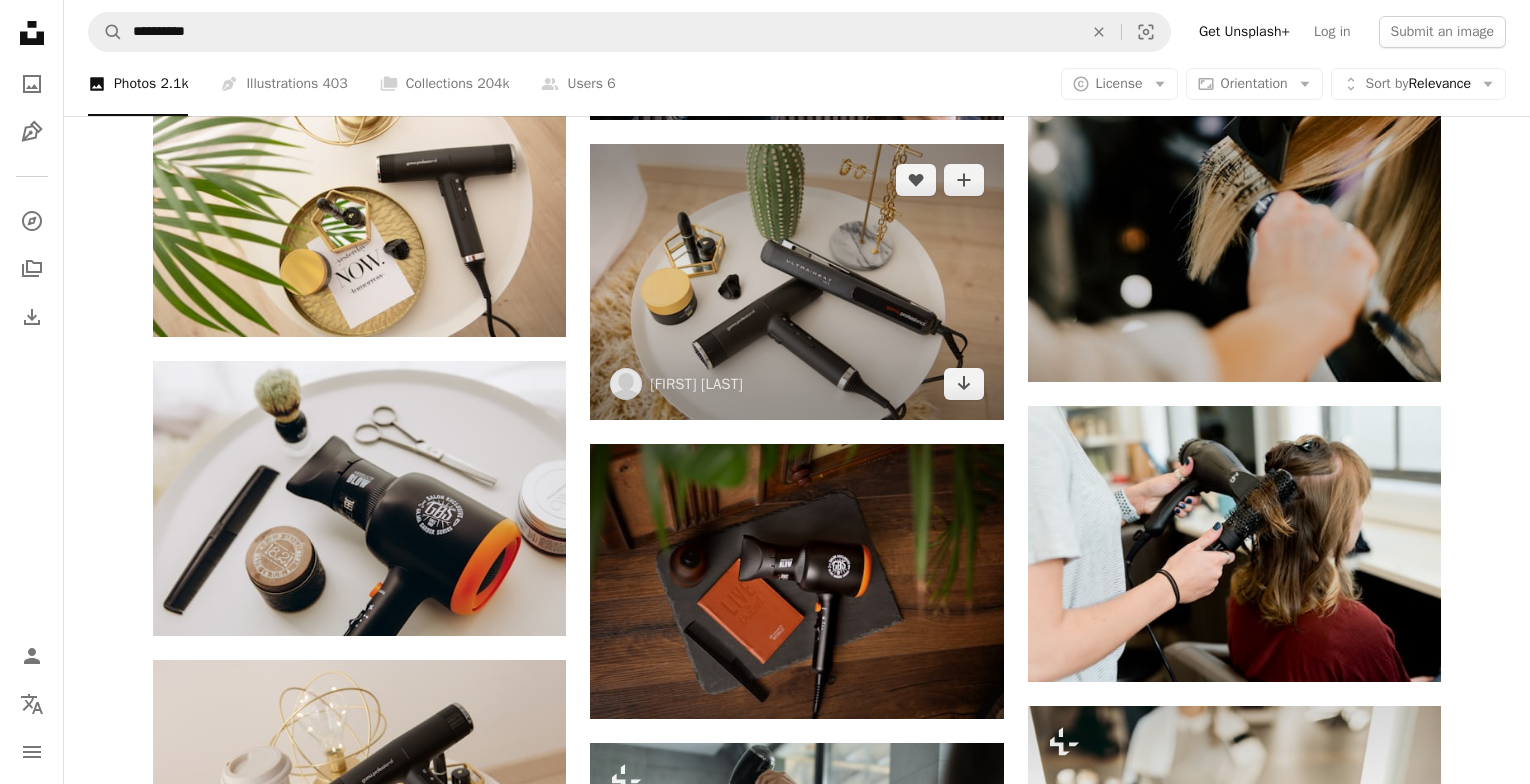 scroll, scrollTop: 1600, scrollLeft: 0, axis: vertical 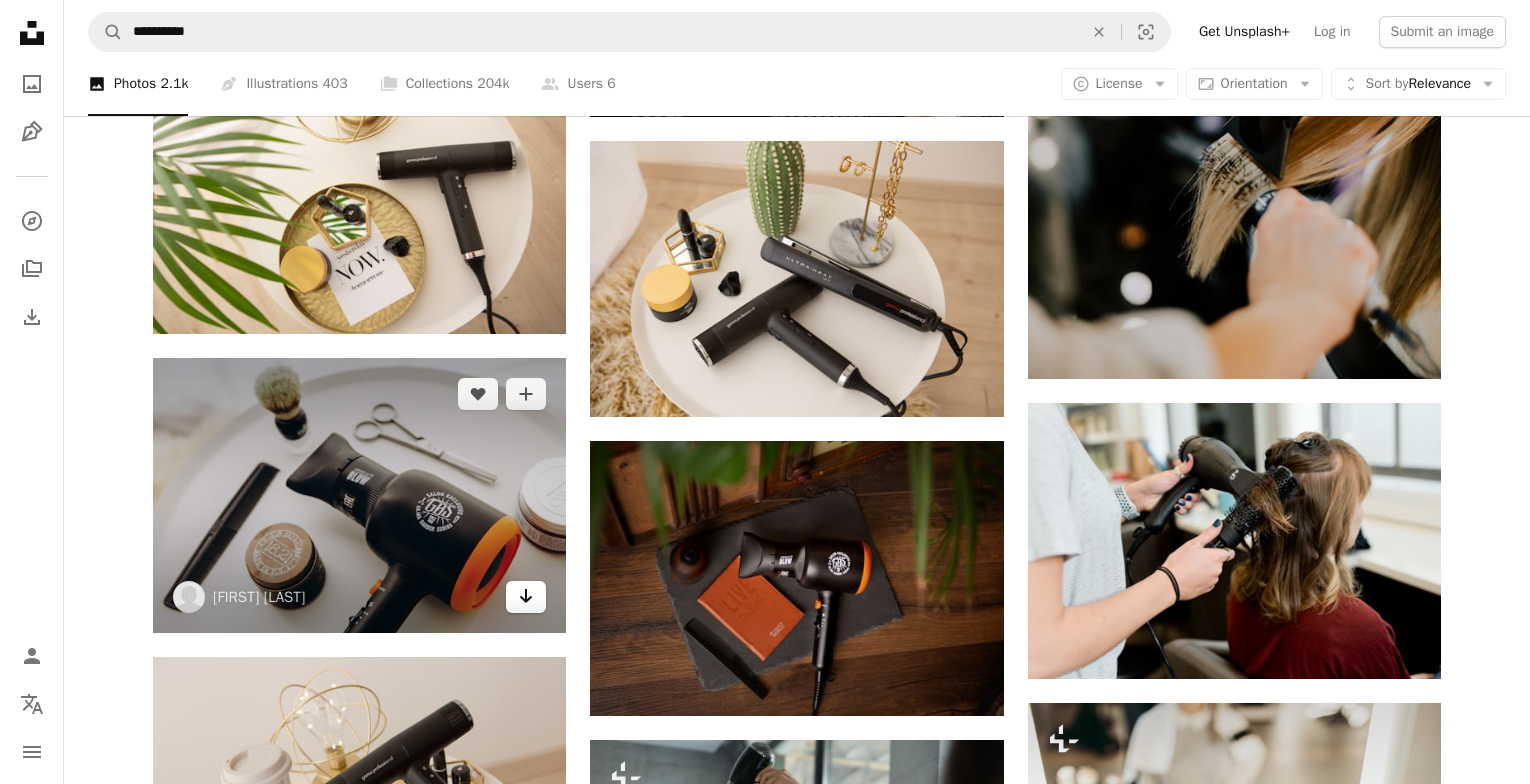 click 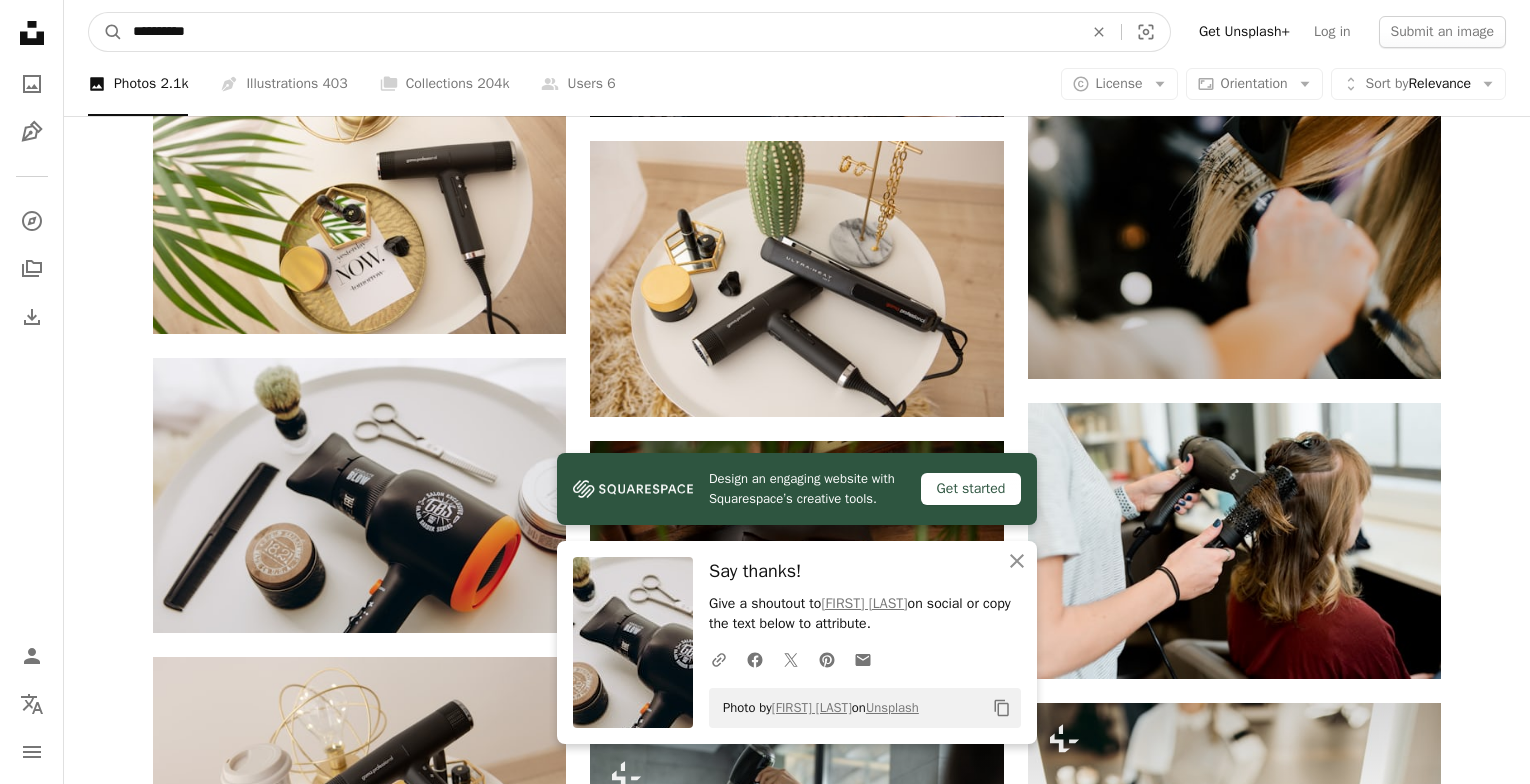 drag, startPoint x: 281, startPoint y: 26, endPoint x: -51, endPoint y: 26, distance: 332 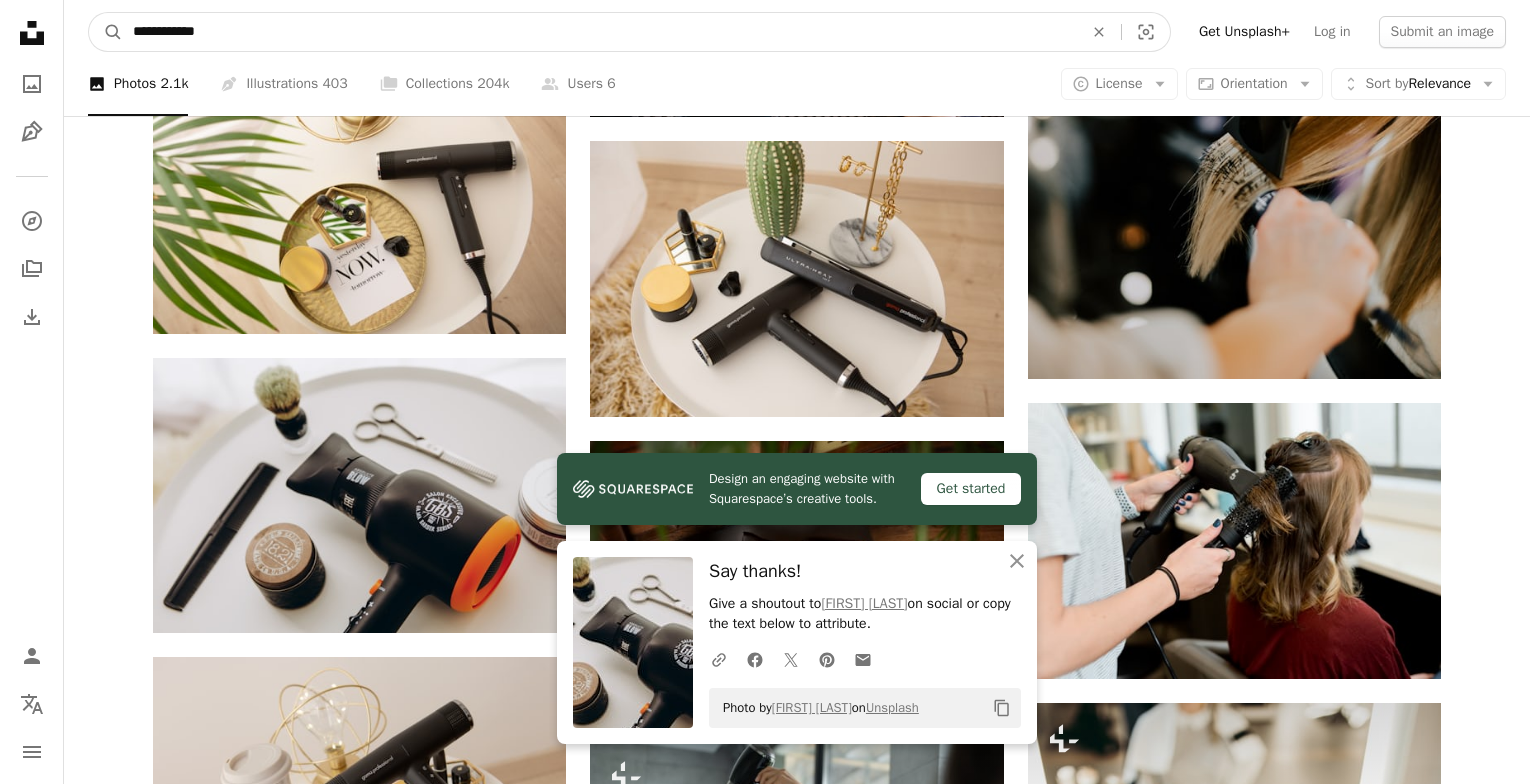 type on "**********" 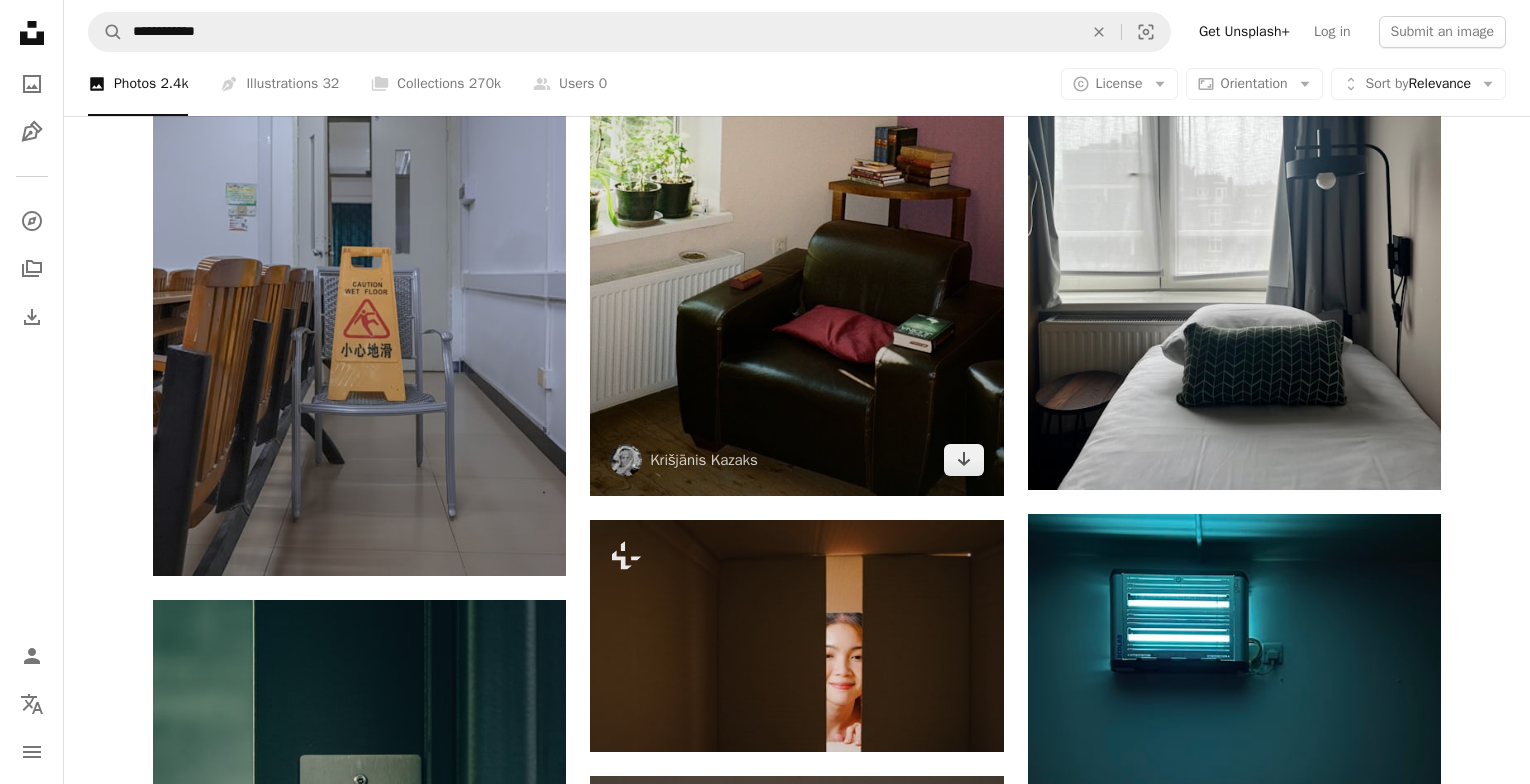 scroll, scrollTop: 2100, scrollLeft: 0, axis: vertical 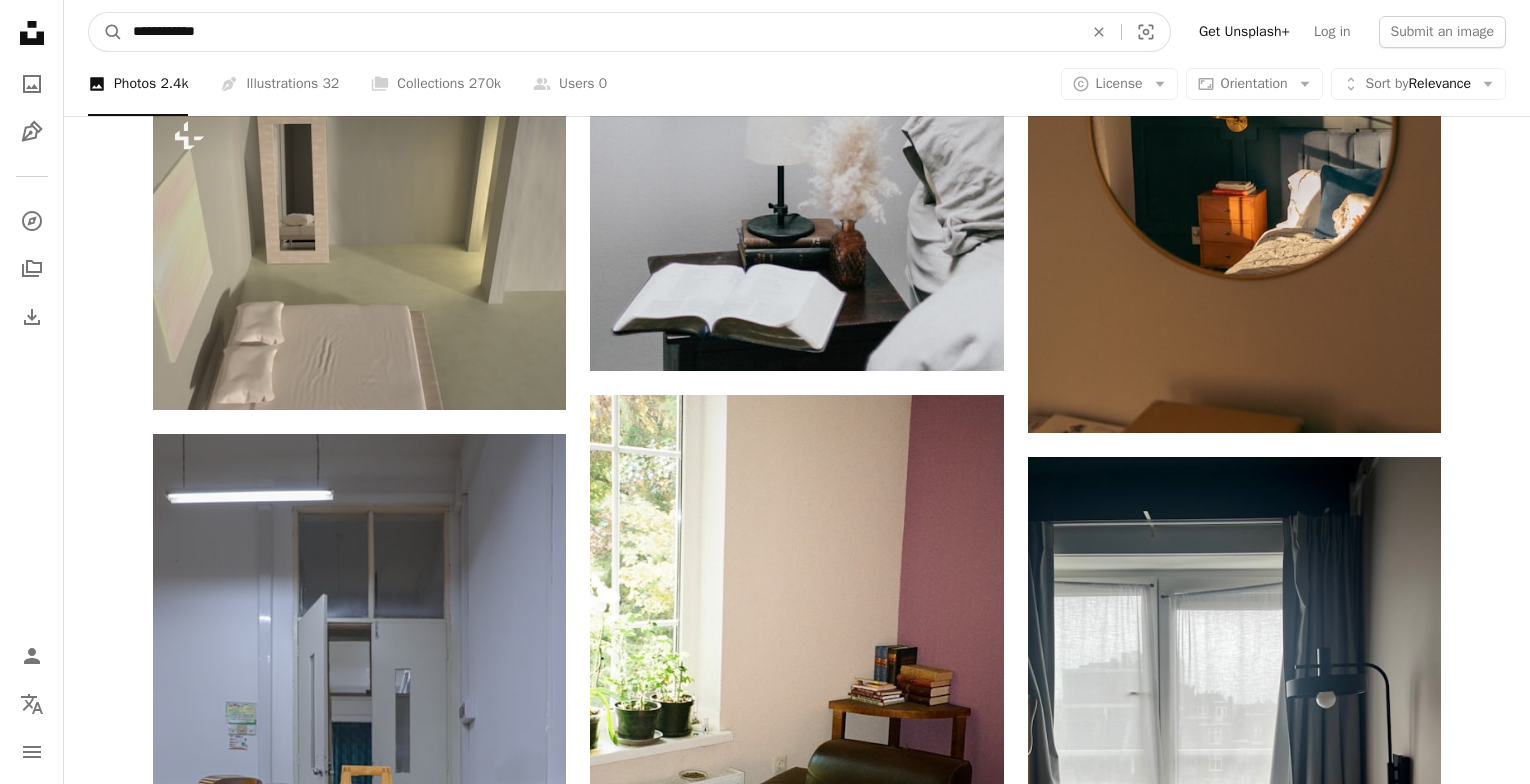 drag, startPoint x: 293, startPoint y: 30, endPoint x: -51, endPoint y: 42, distance: 344.20923 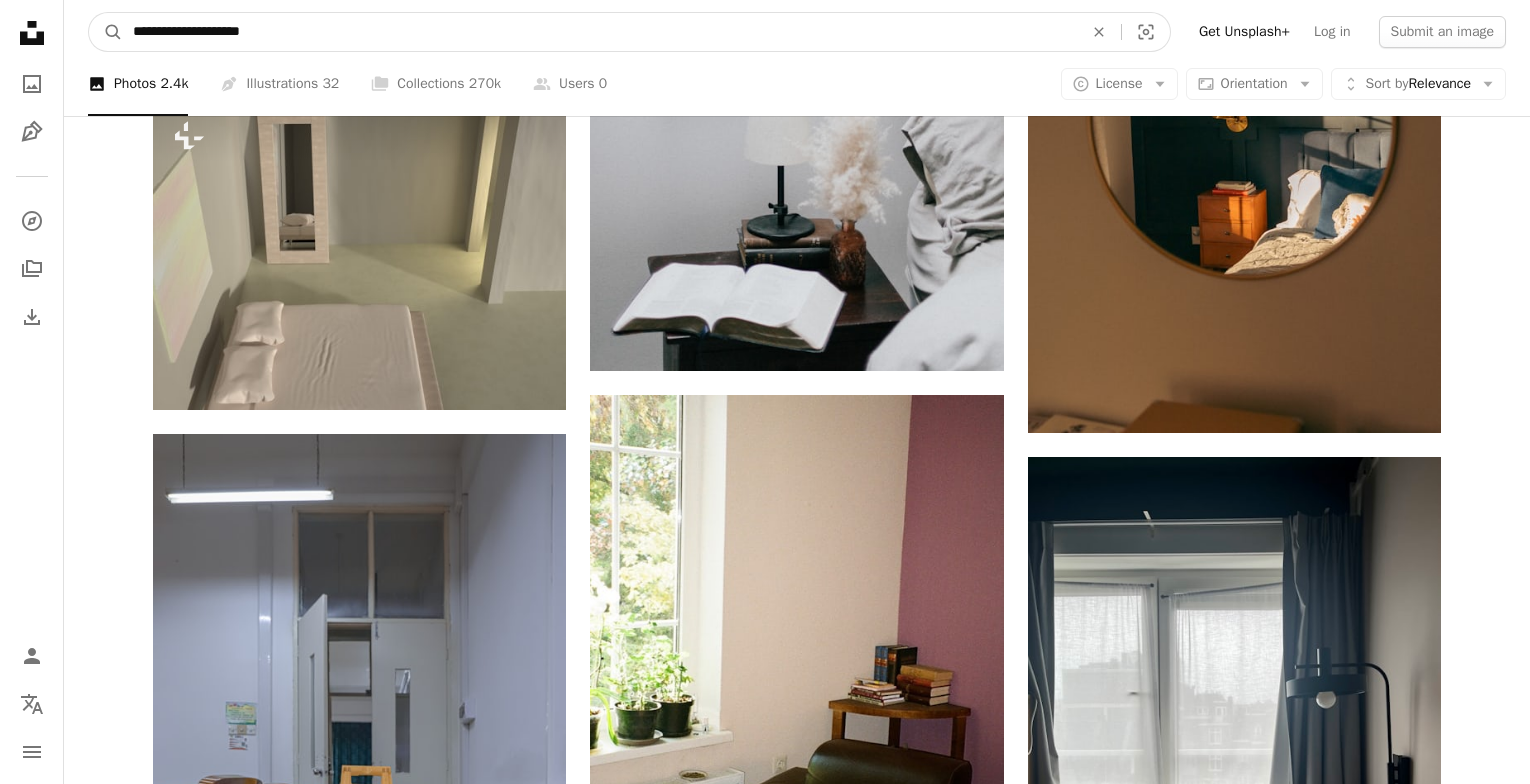 type on "**********" 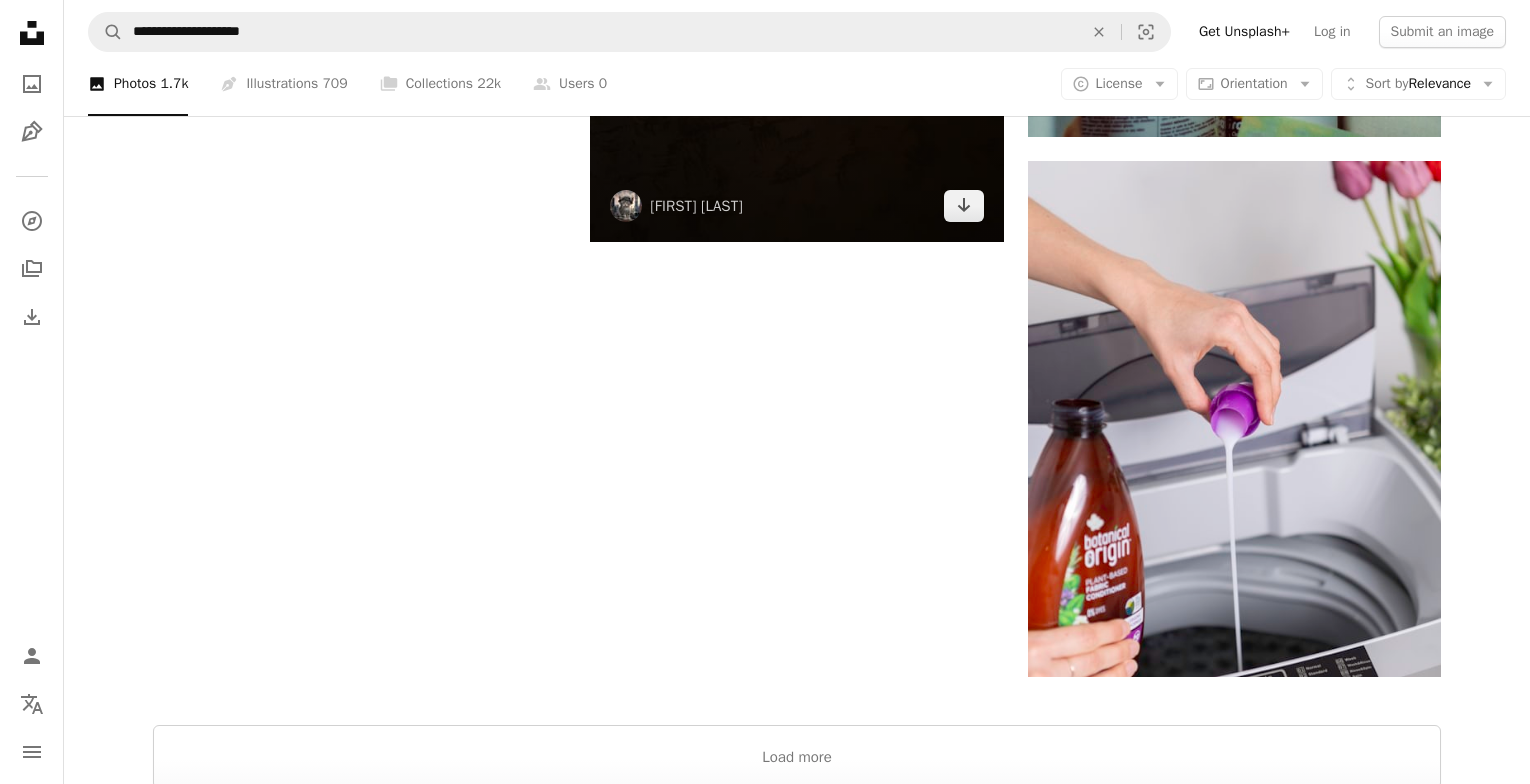 scroll, scrollTop: 3272, scrollLeft: 0, axis: vertical 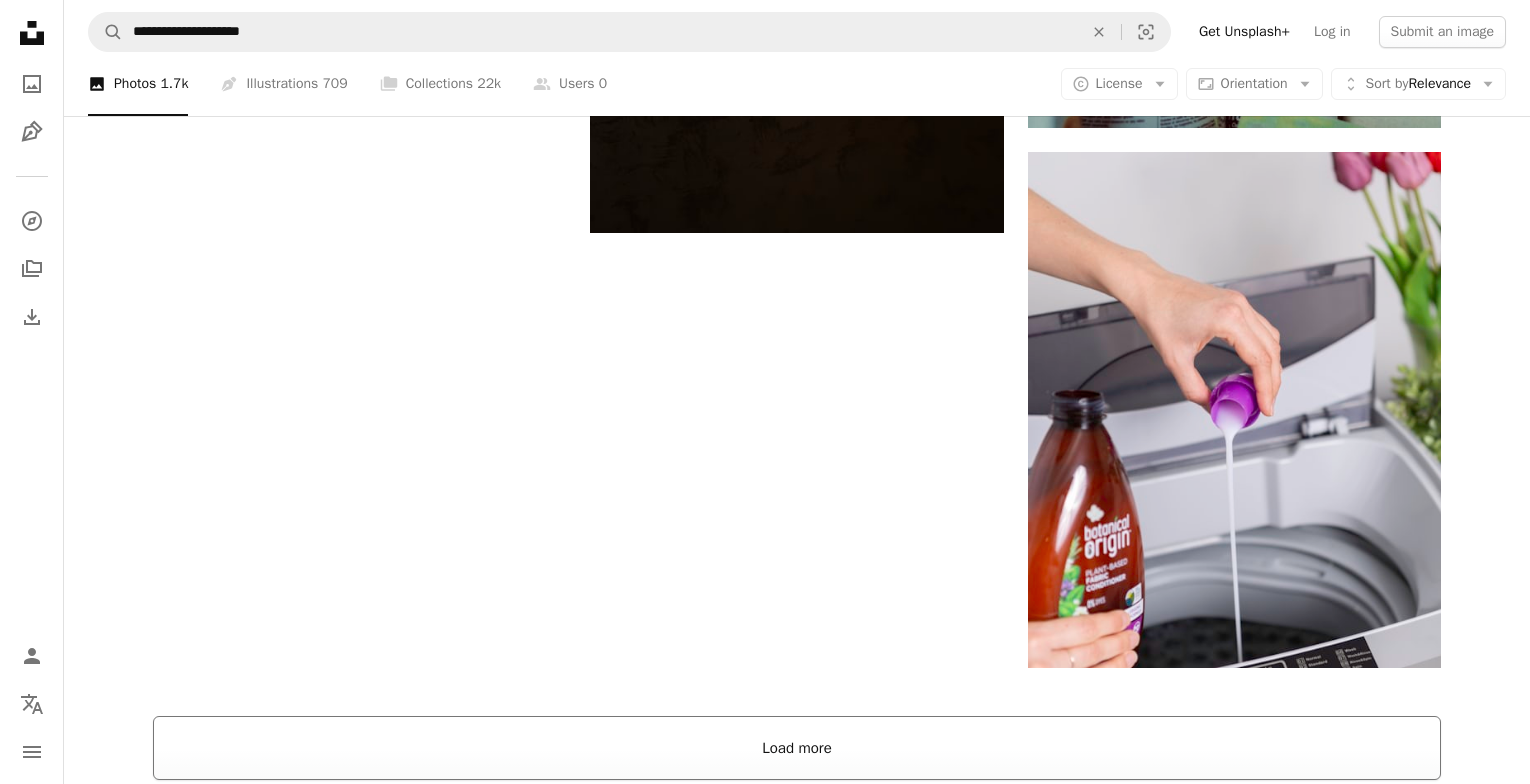click on "Load more" at bounding box center (797, 748) 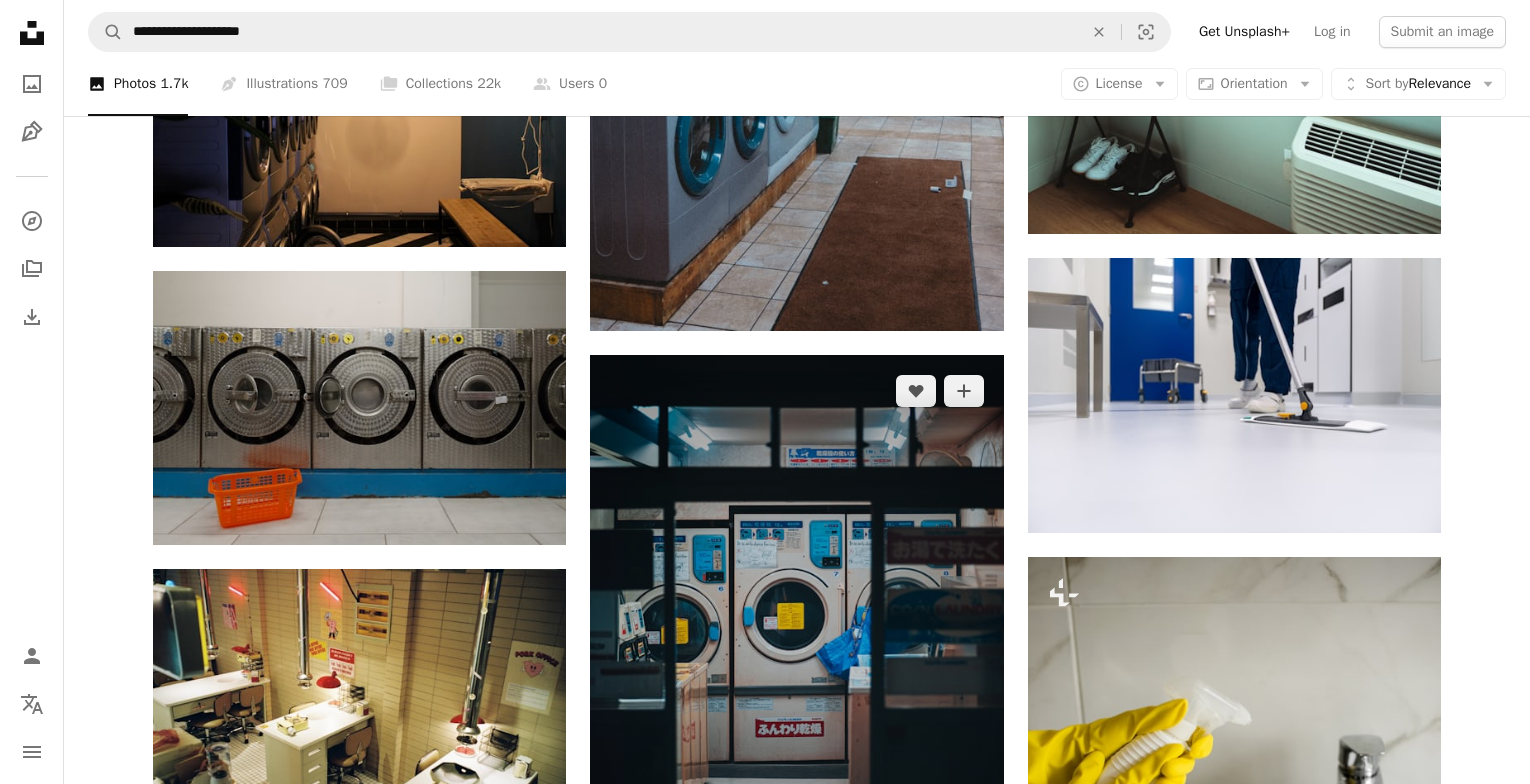 scroll, scrollTop: 45272, scrollLeft: 0, axis: vertical 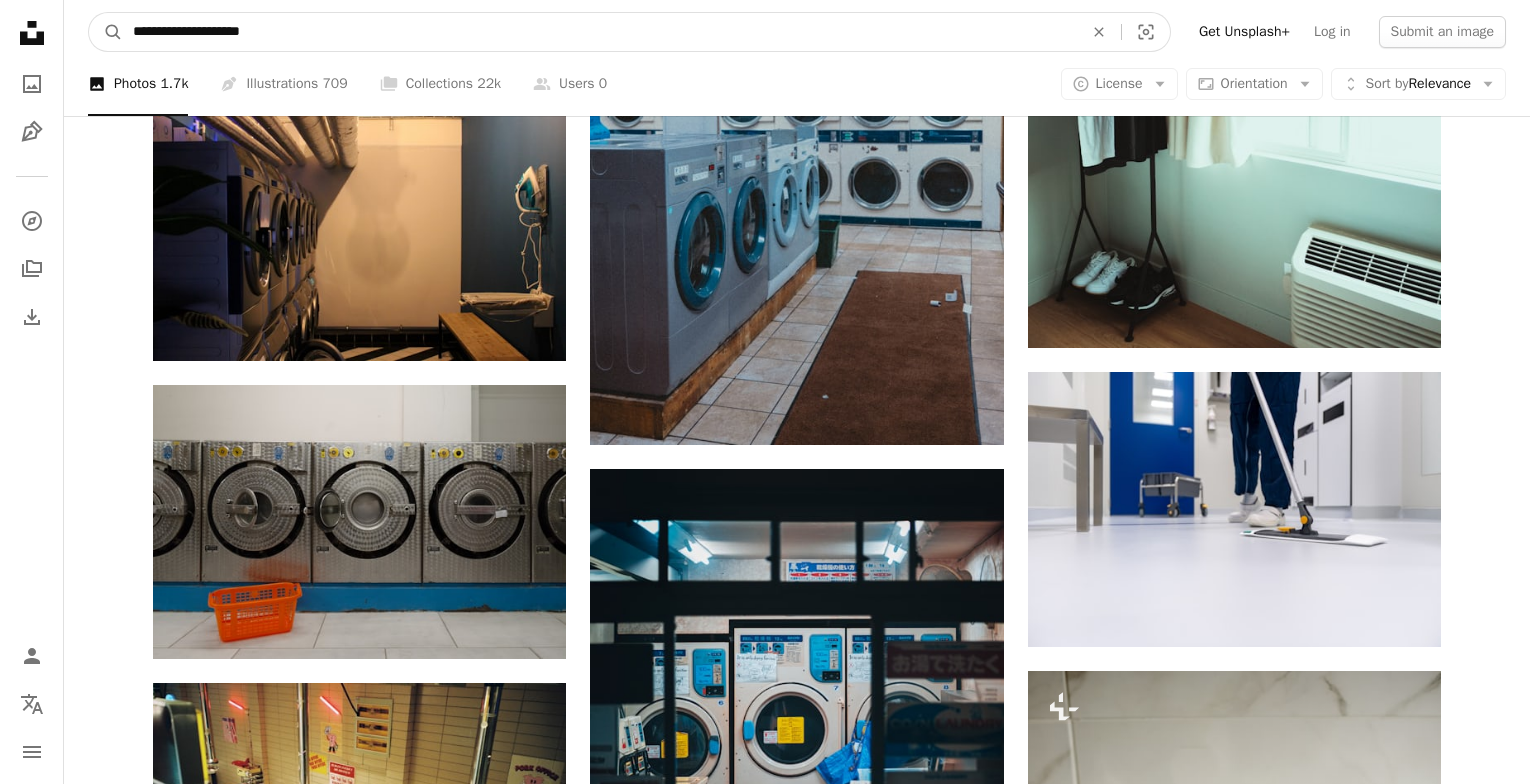 drag, startPoint x: 14, startPoint y: 9, endPoint x: -36, endPoint y: 11, distance: 50.039986 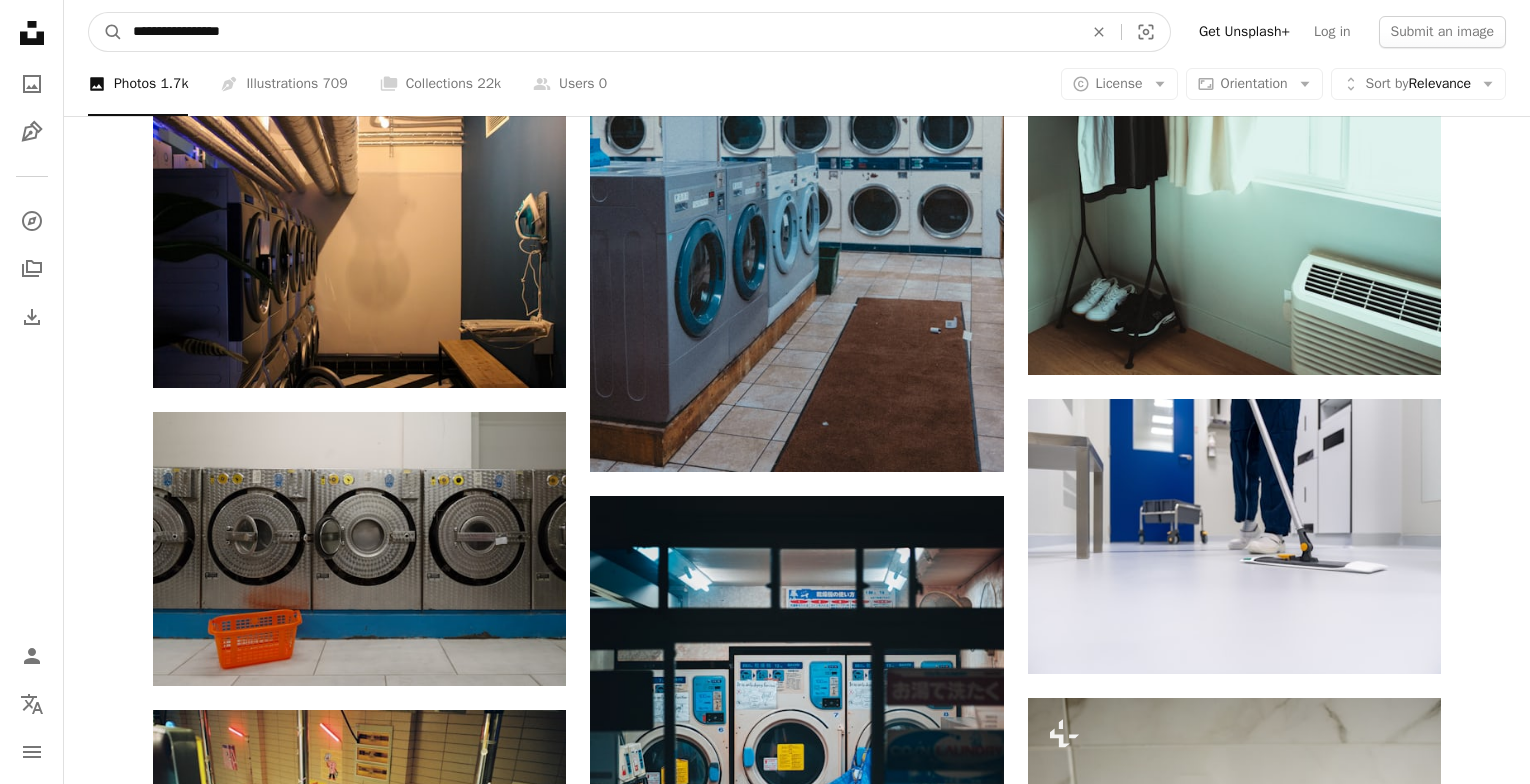 type on "**********" 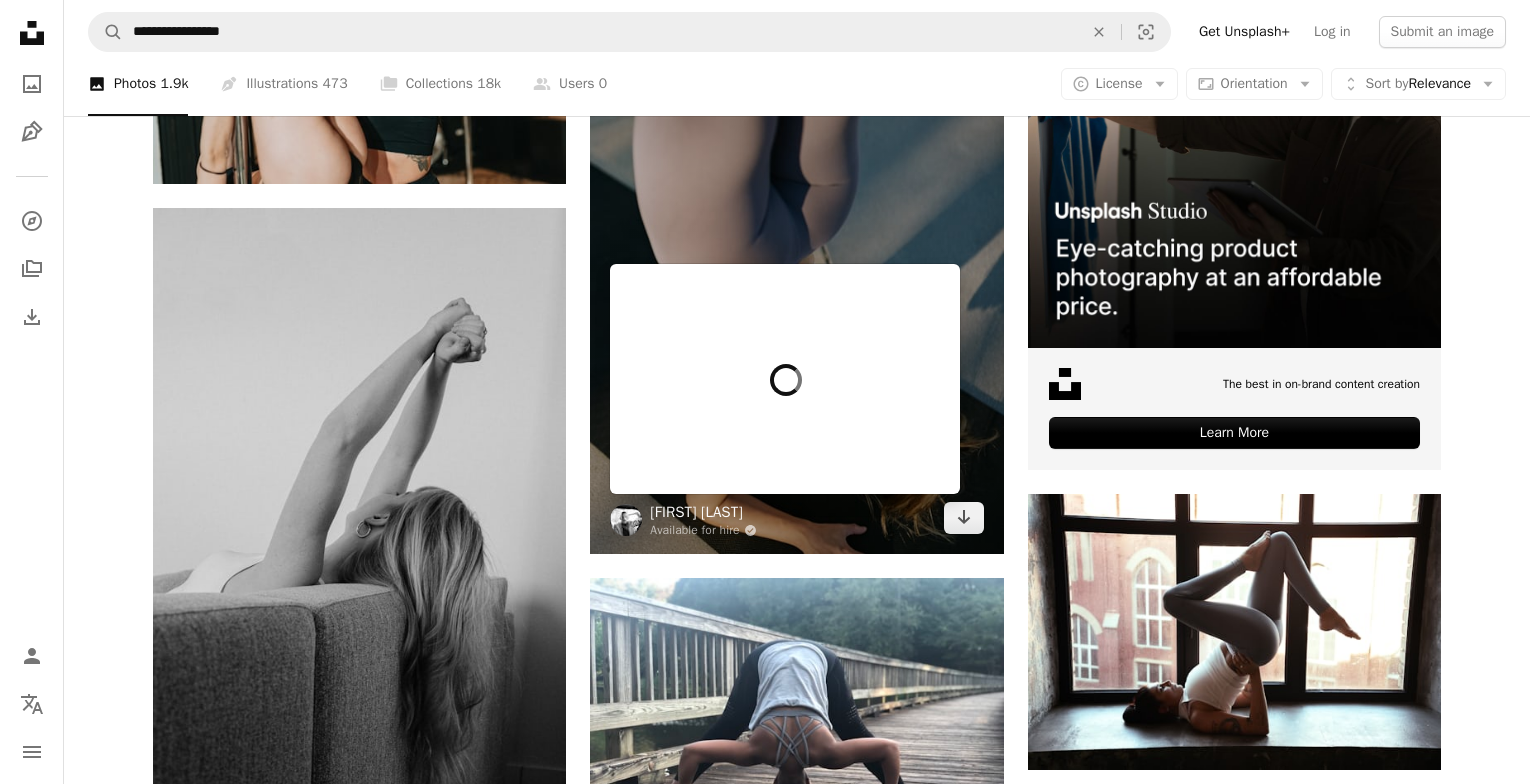 scroll, scrollTop: 600, scrollLeft: 0, axis: vertical 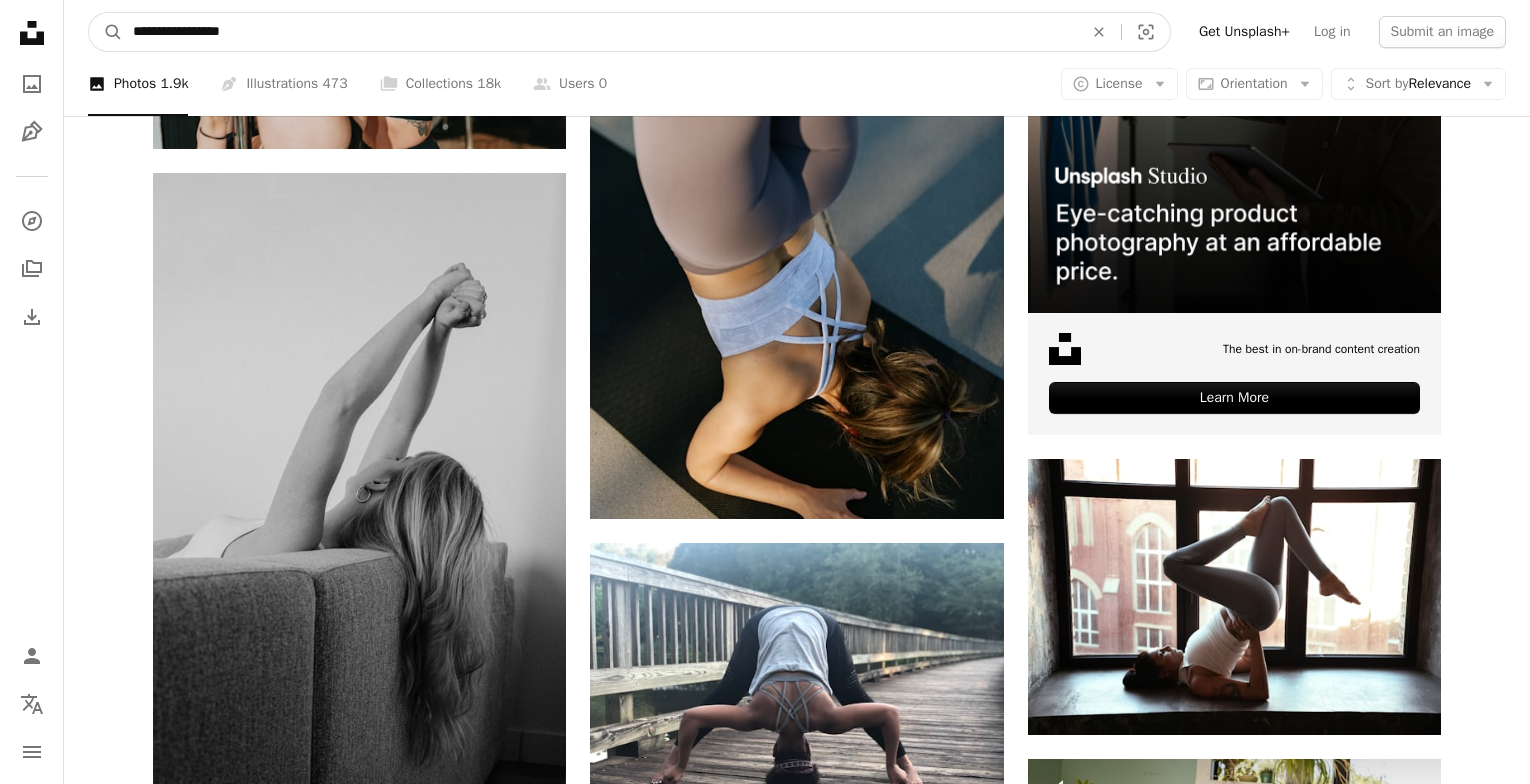 drag, startPoint x: 218, startPoint y: 30, endPoint x: 235, endPoint y: 48, distance: 24.758837 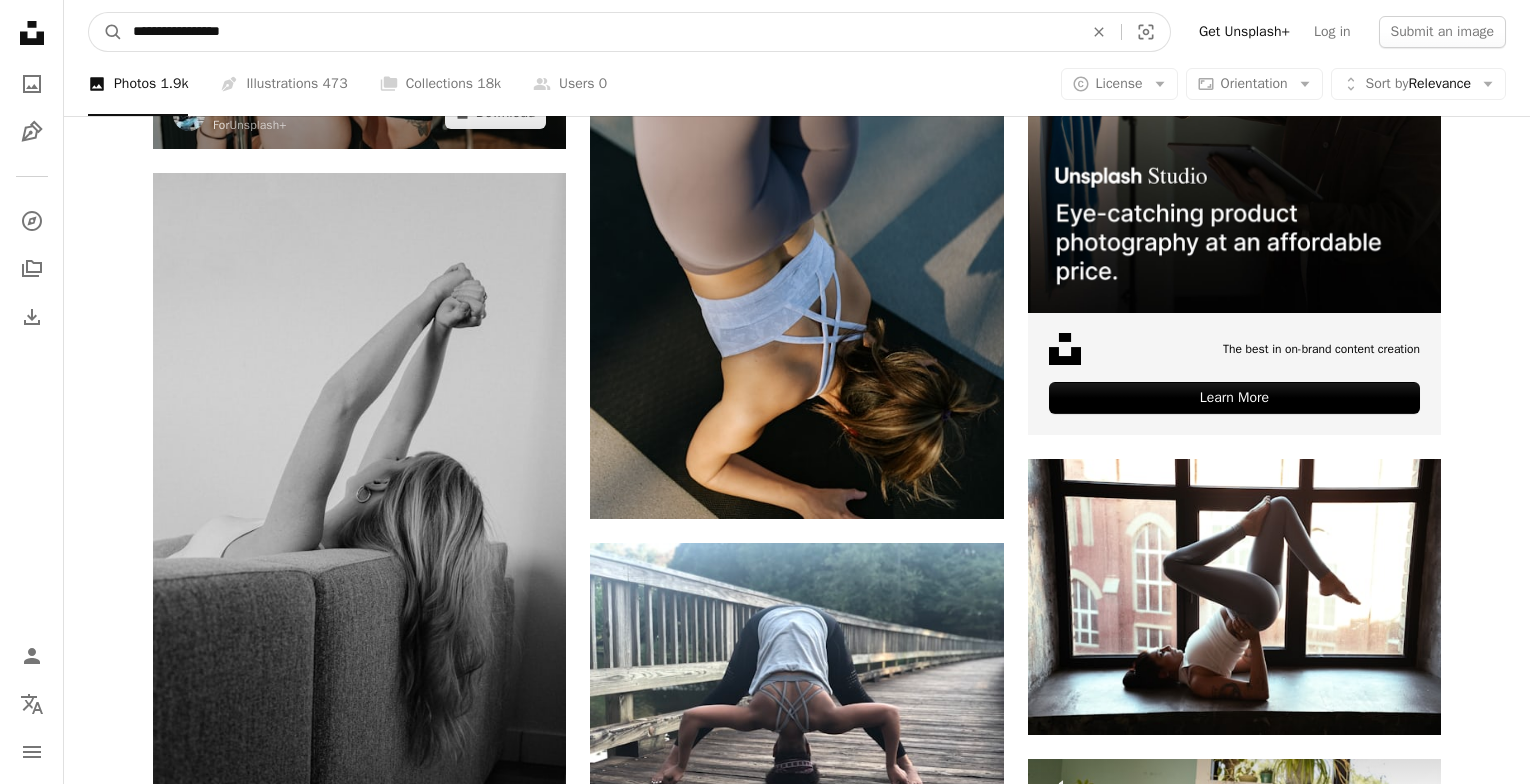 click on "A magnifying glass" at bounding box center [106, 32] 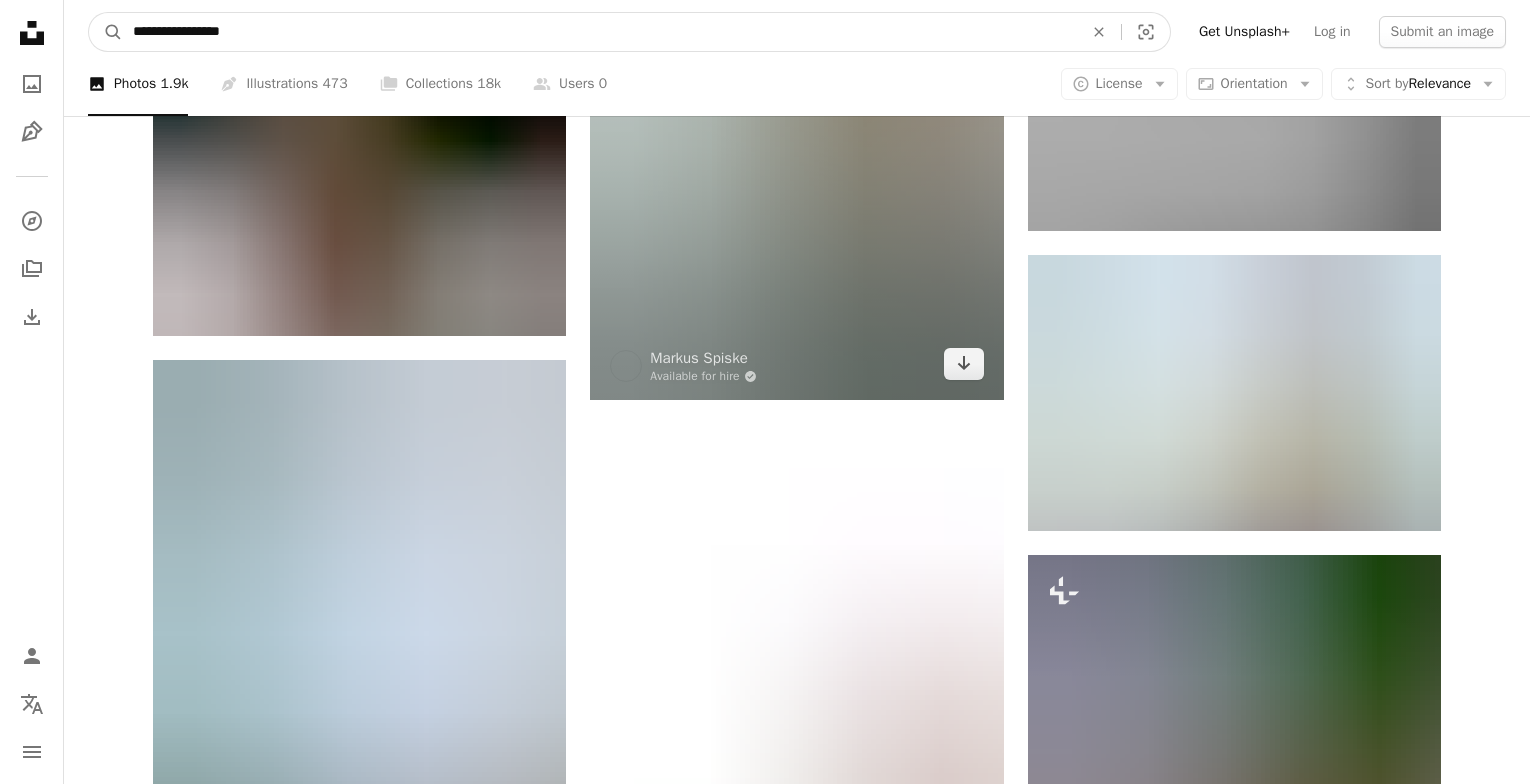 scroll, scrollTop: 2500, scrollLeft: 0, axis: vertical 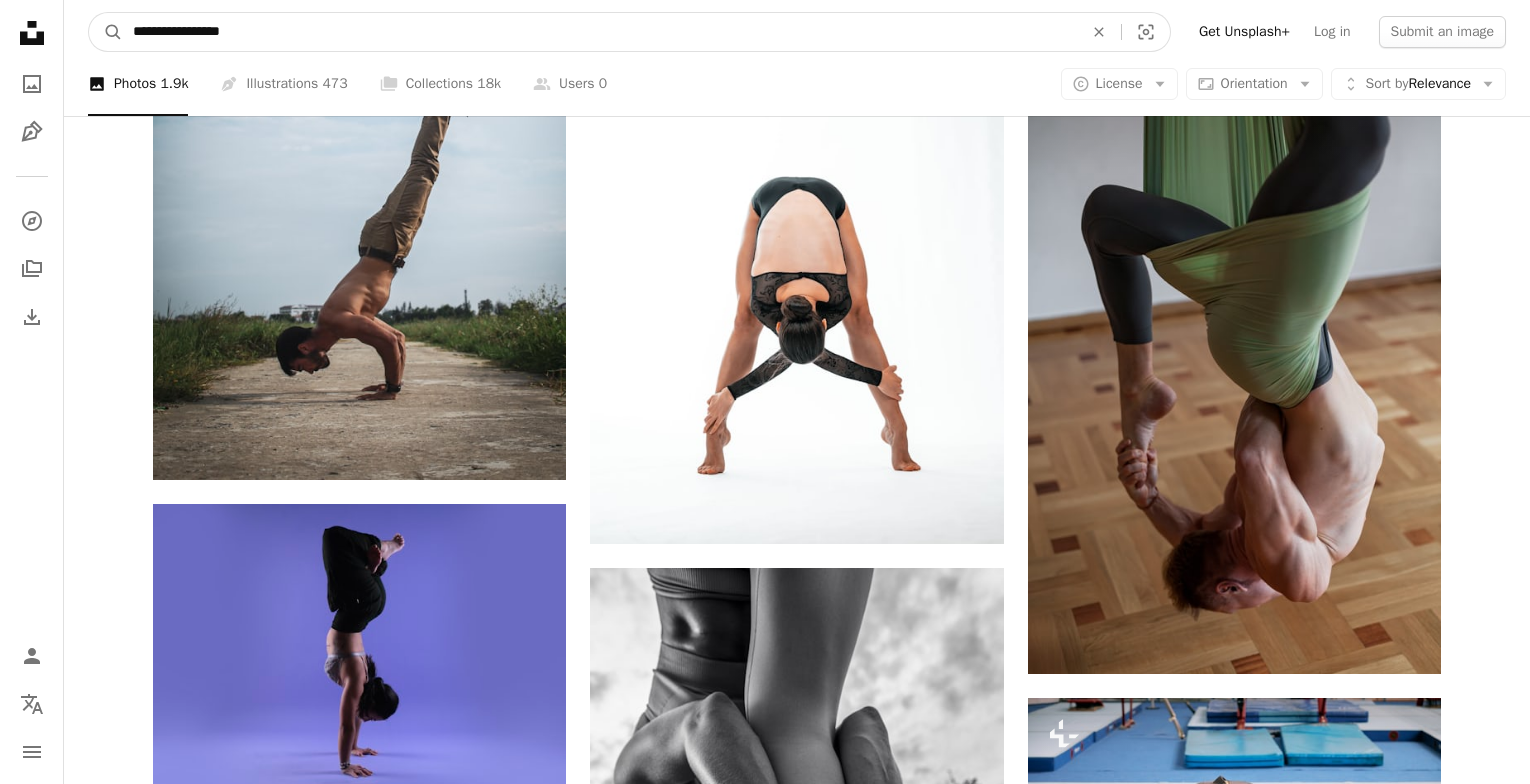drag, startPoint x: 259, startPoint y: 42, endPoint x: -41, endPoint y: 47, distance: 300.04166 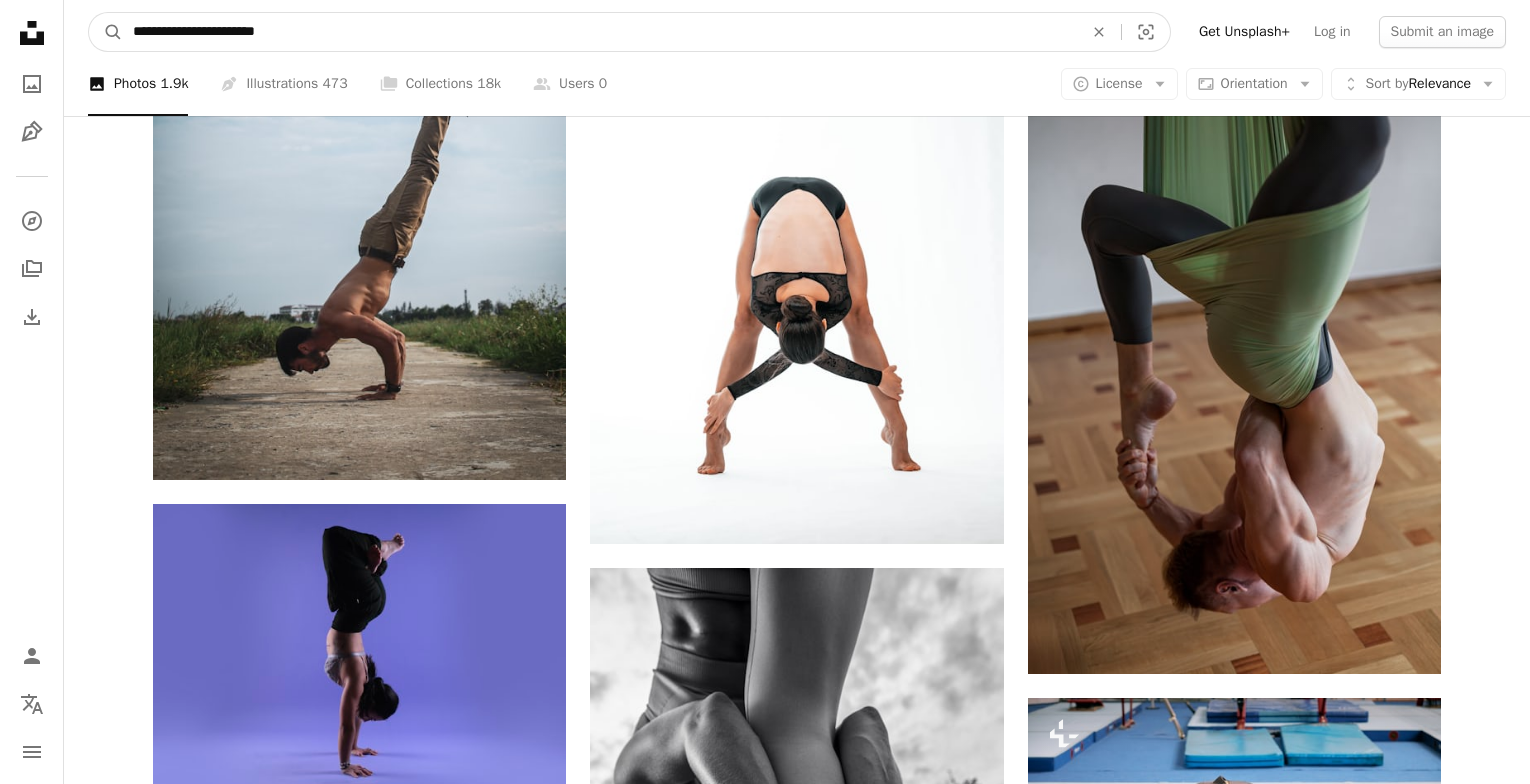 type on "**********" 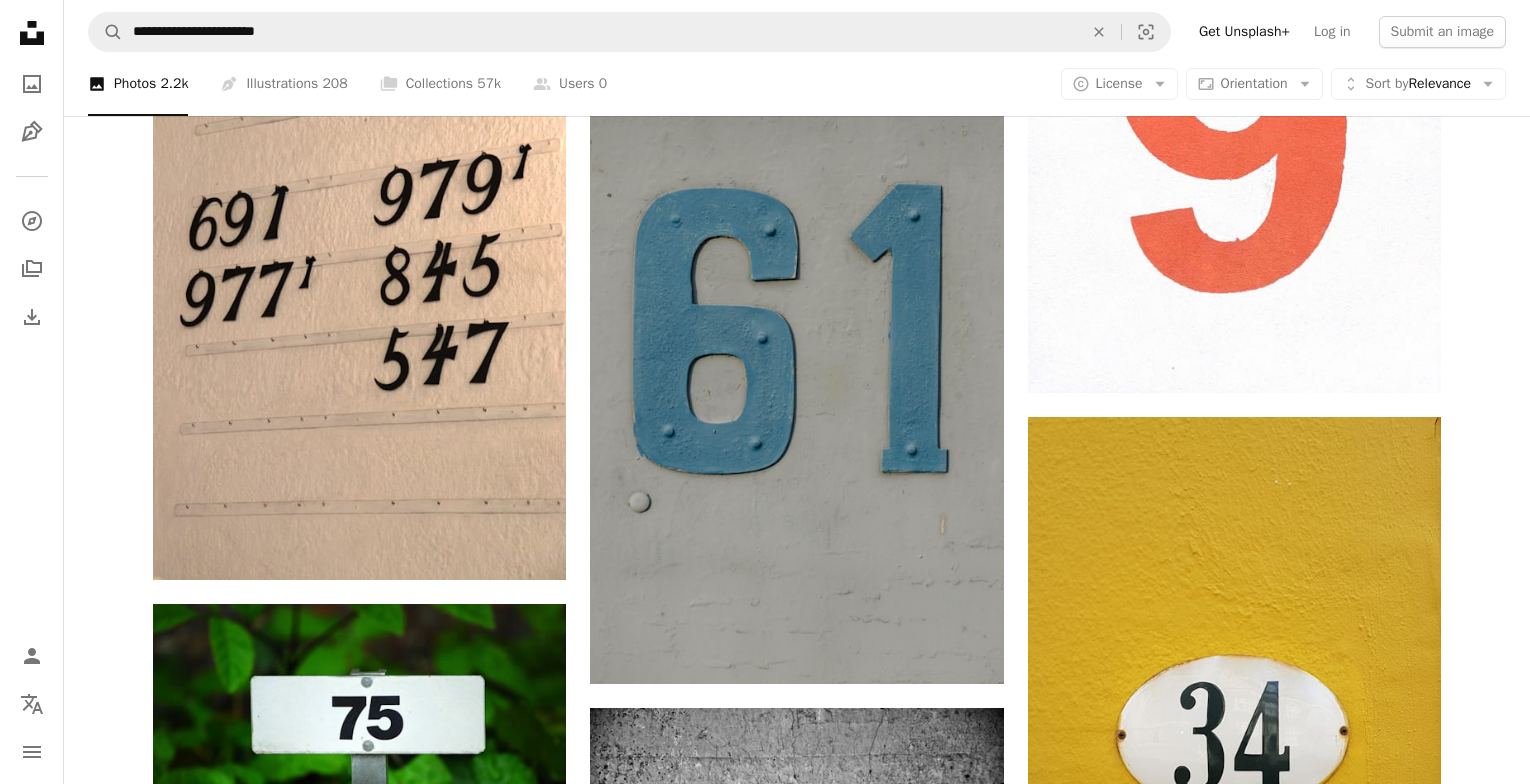 scroll, scrollTop: 1516, scrollLeft: 0, axis: vertical 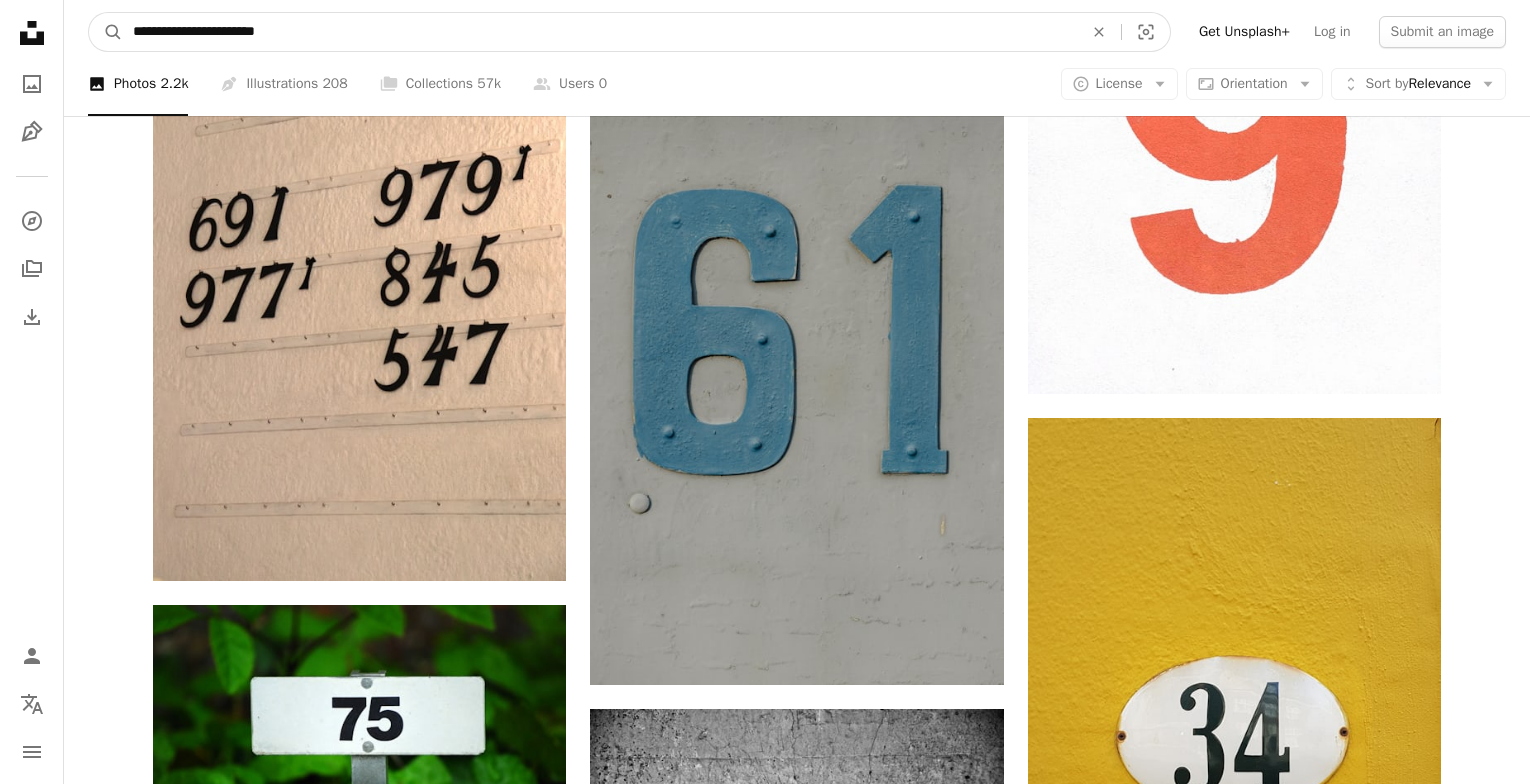 drag, startPoint x: 344, startPoint y: 32, endPoint x: 46, endPoint y: 32, distance: 298 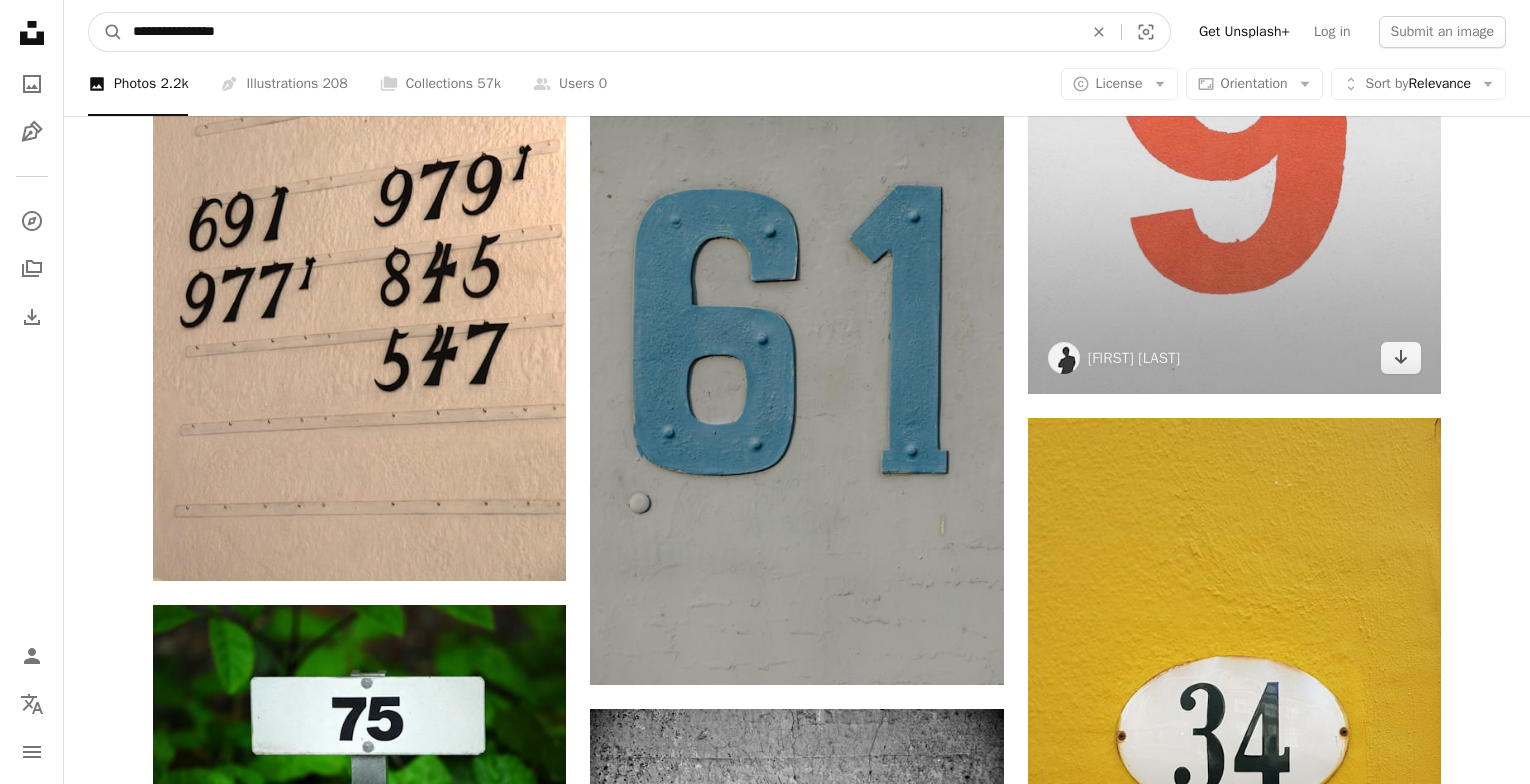 type on "**********" 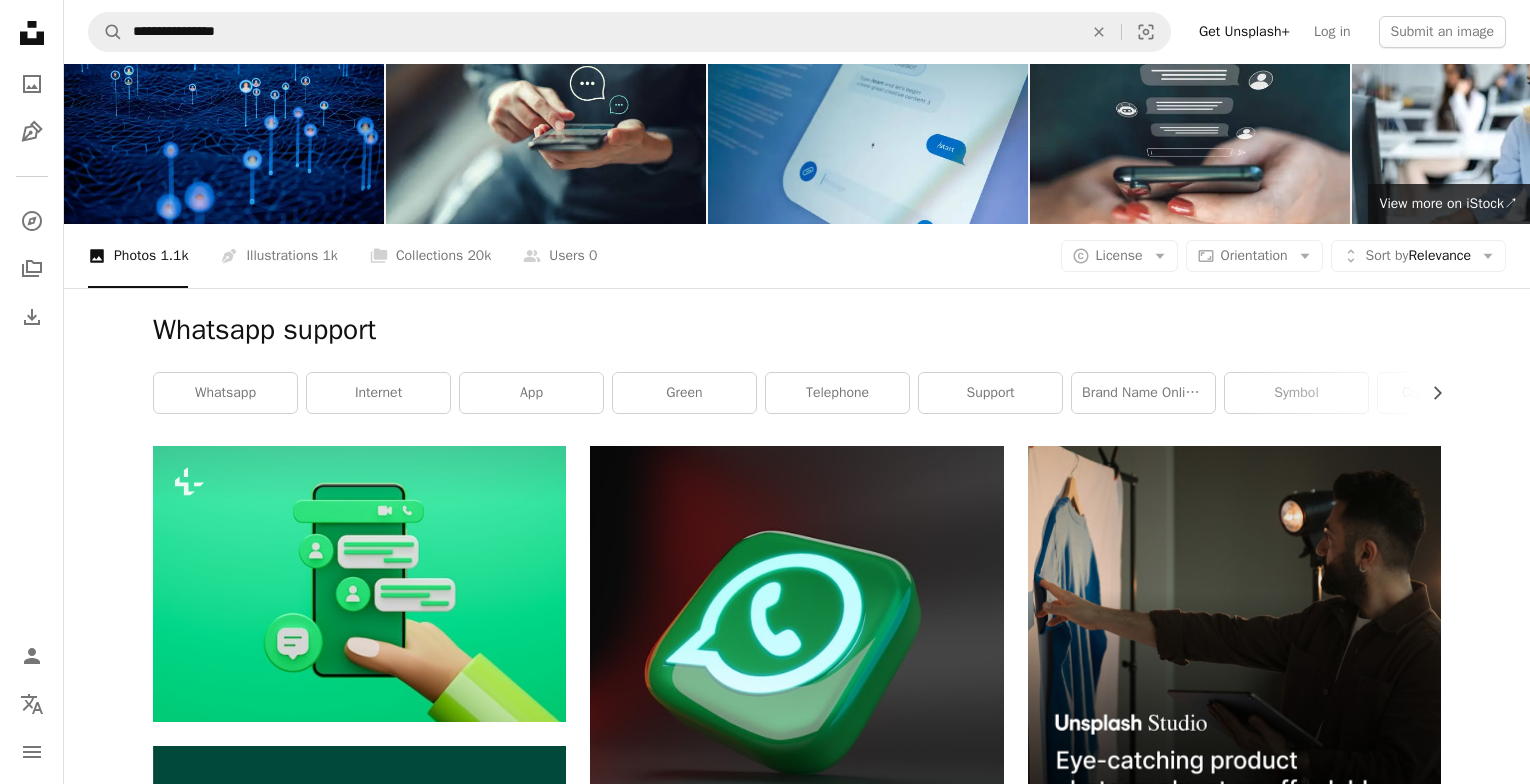 scroll, scrollTop: 0, scrollLeft: 0, axis: both 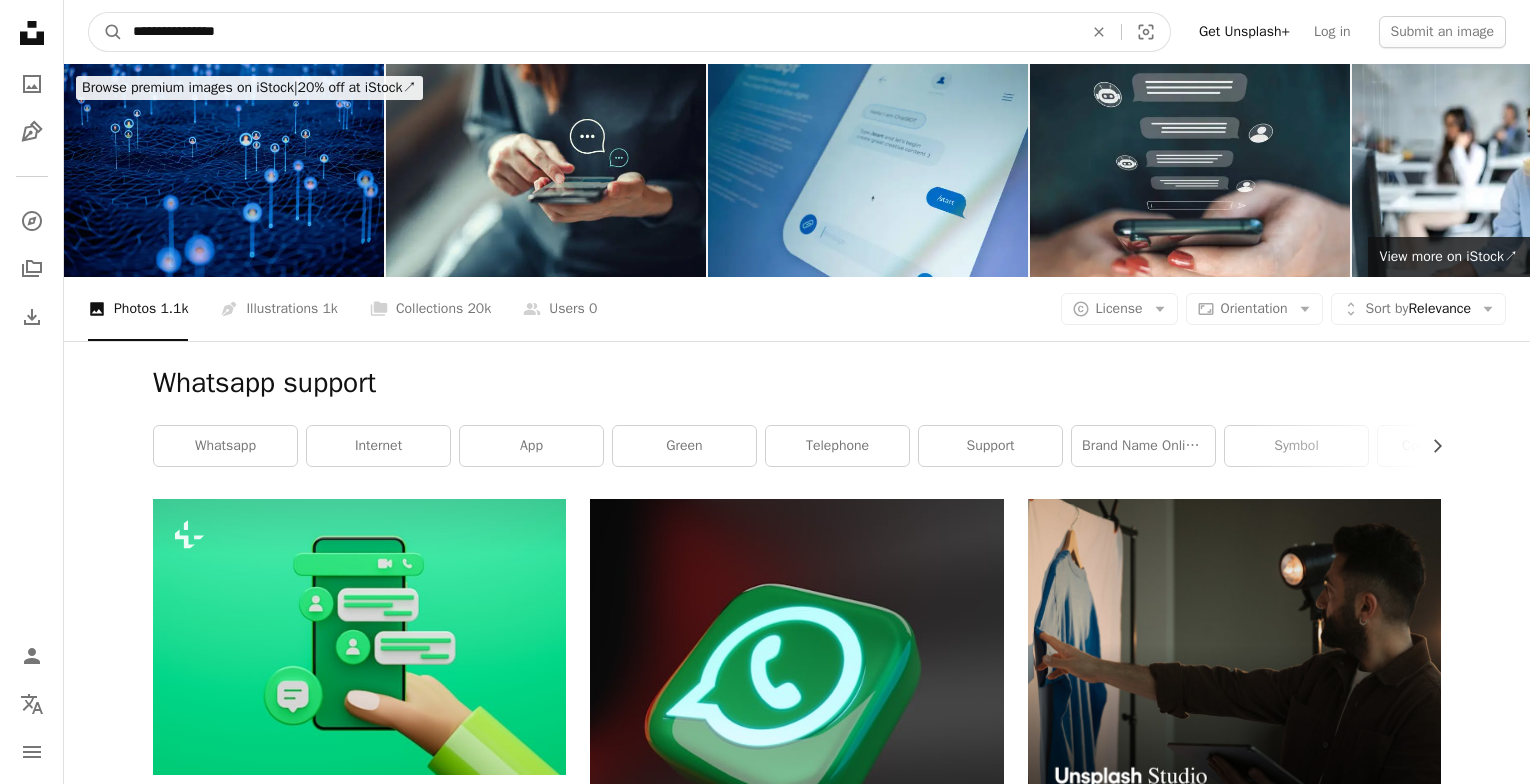 drag, startPoint x: 194, startPoint y: 28, endPoint x: 8, endPoint y: 56, distance: 188.09572 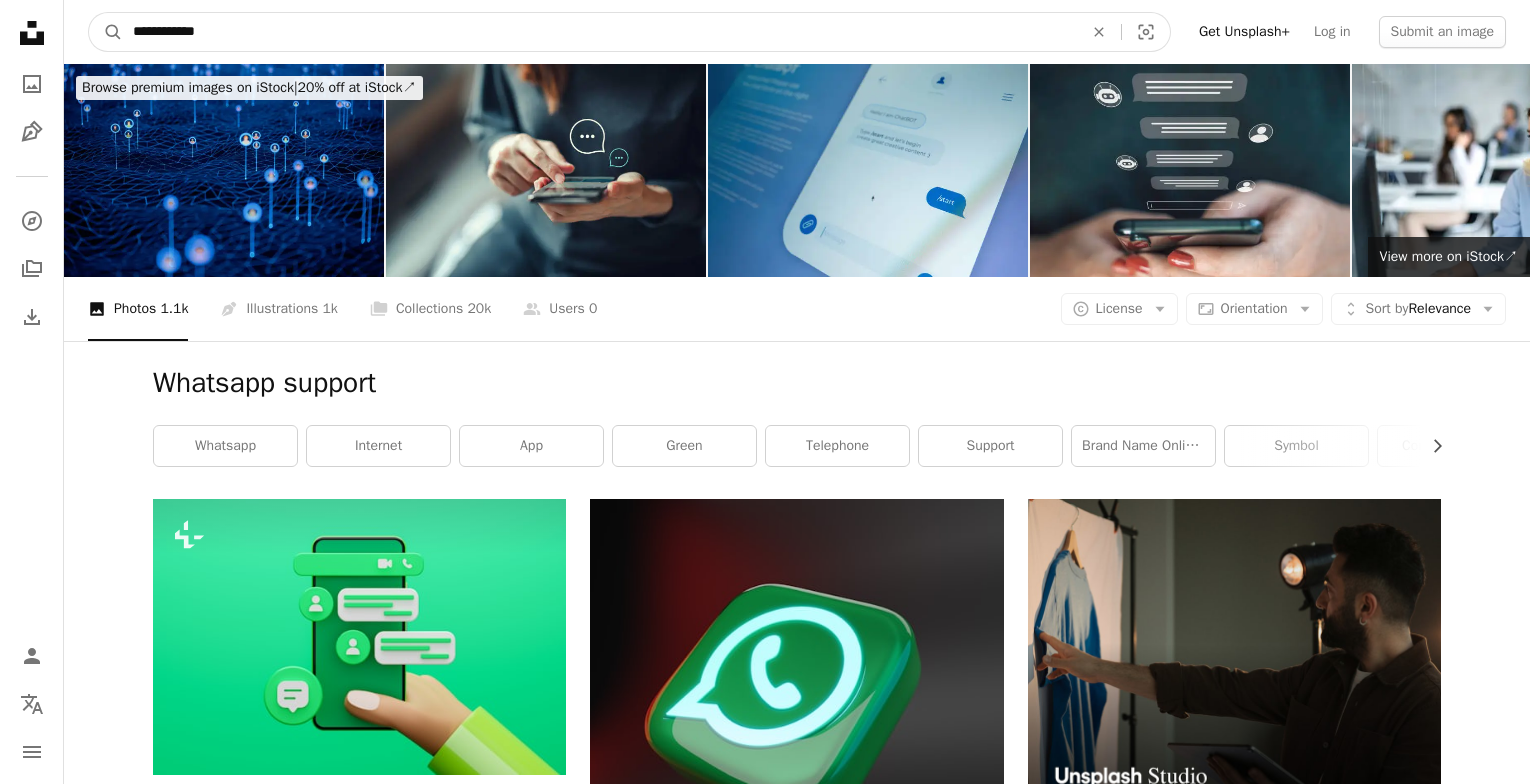 type on "**********" 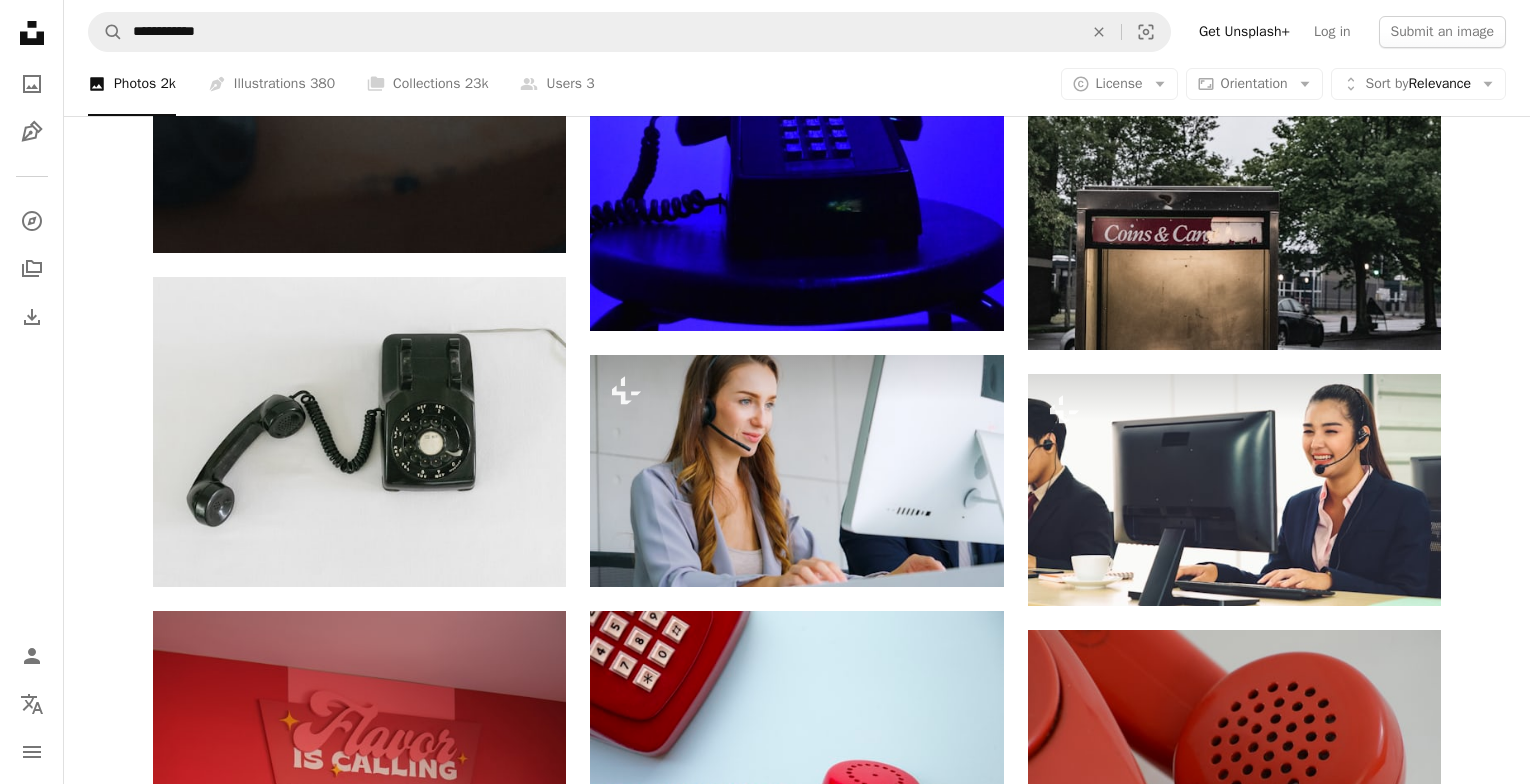 scroll, scrollTop: 1600, scrollLeft: 0, axis: vertical 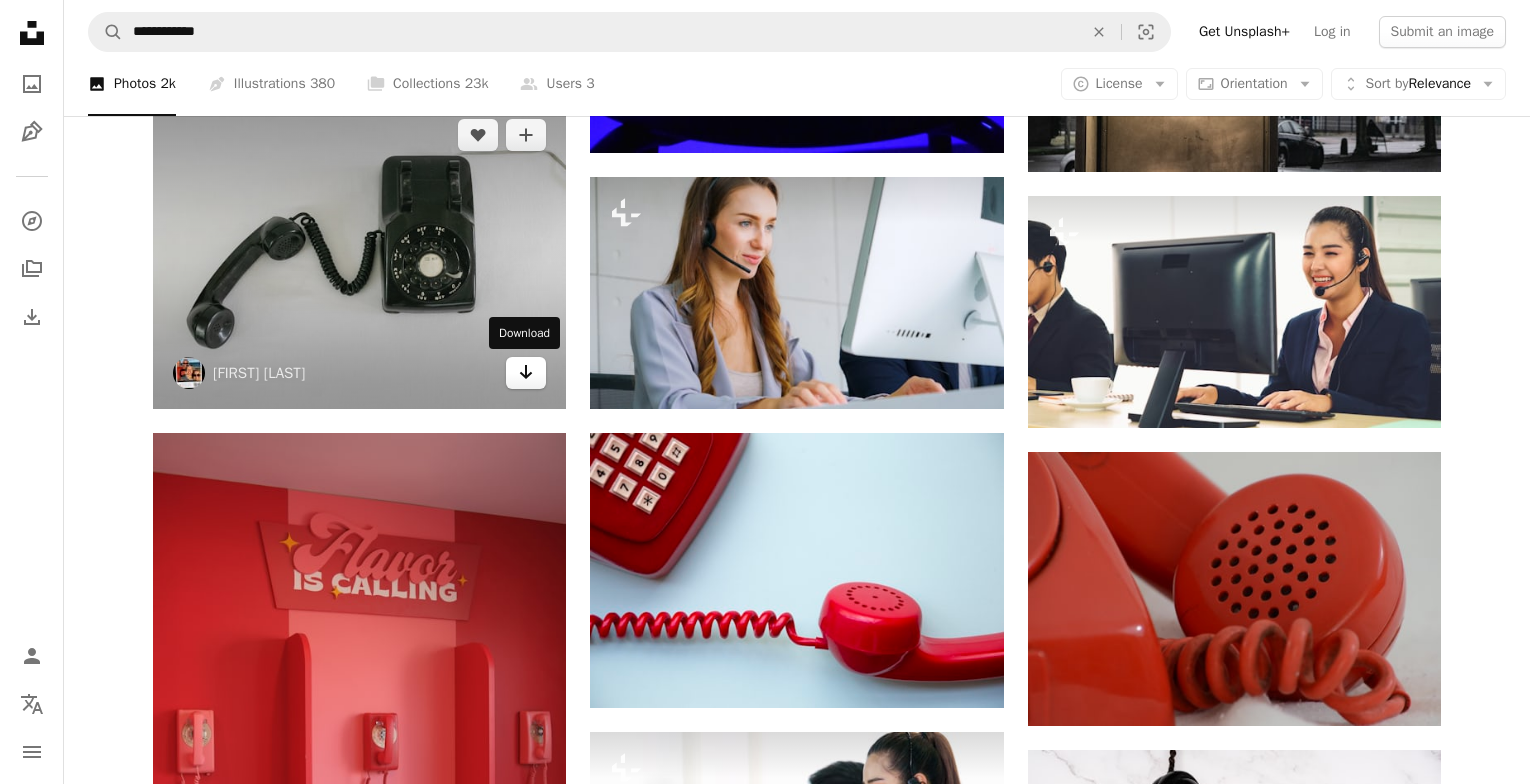 click on "Arrow pointing down" 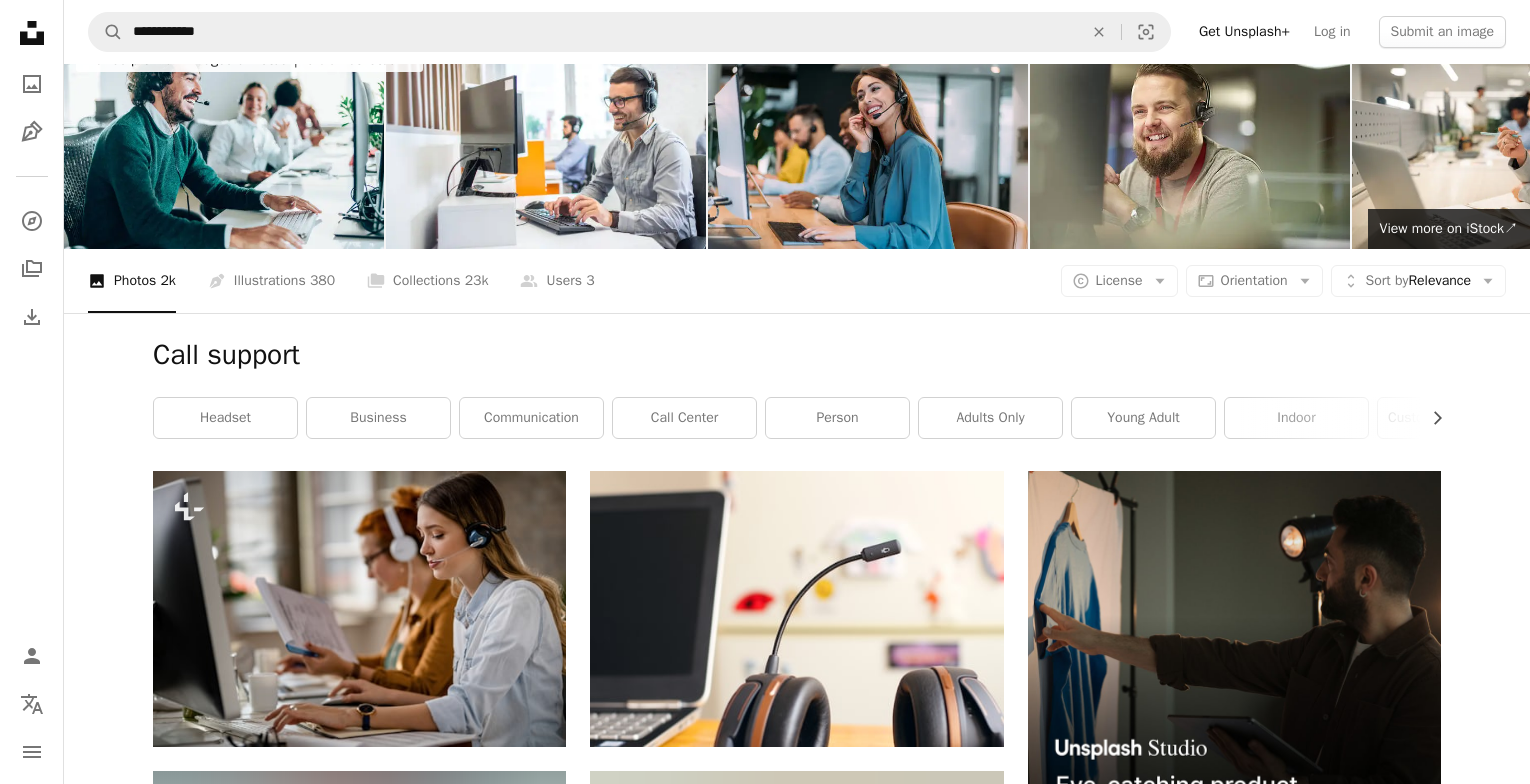 scroll, scrollTop: 0, scrollLeft: 0, axis: both 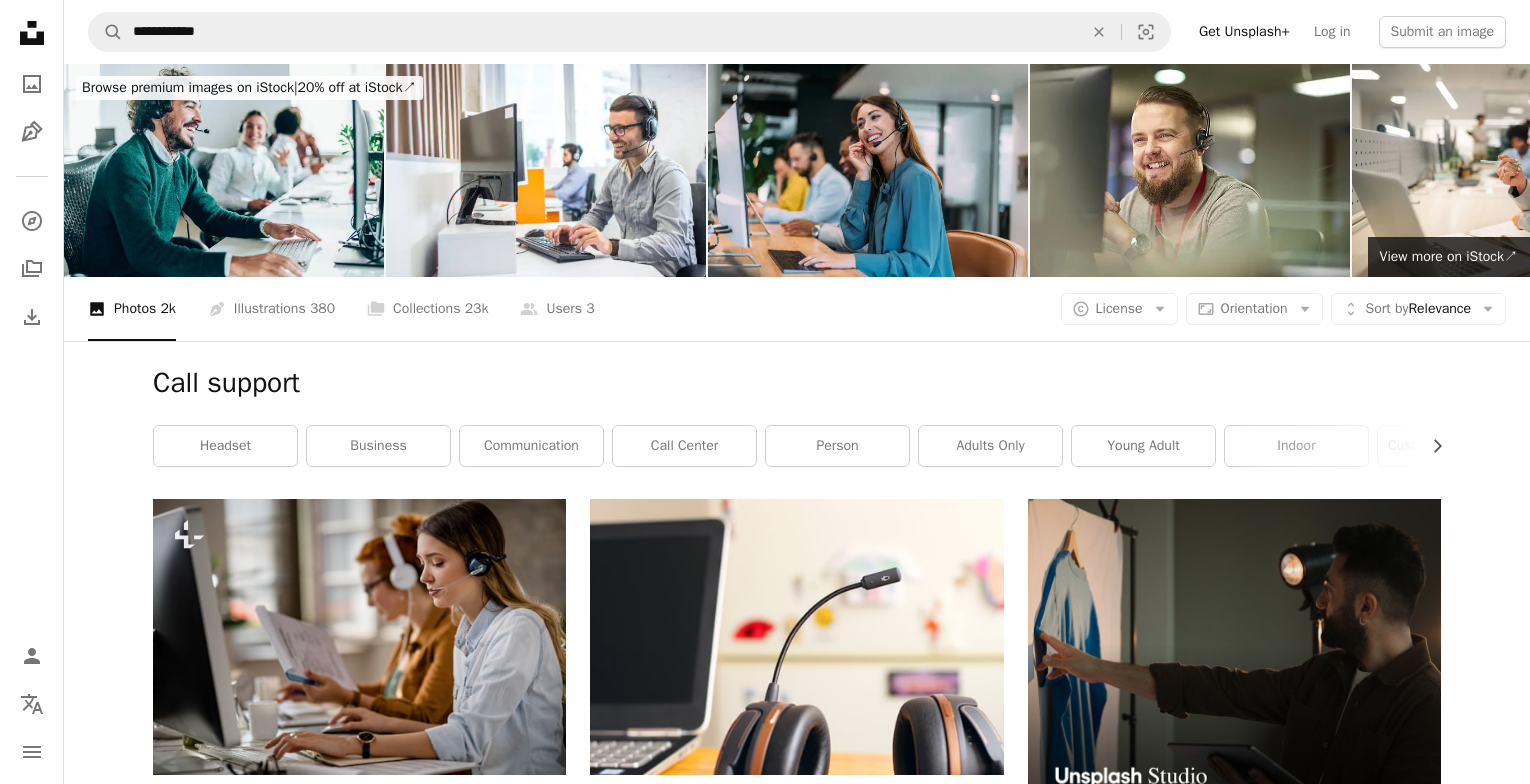 click on "A photo Photos   2k Pen Tool Illustrations   380 A stack of folders Collections   23k A group of people Users   3 A copyright icon © License Arrow down Aspect ratio Orientation Arrow down Unfold Sort by  Relevance Arrow down Filters Filters" at bounding box center [797, 309] 